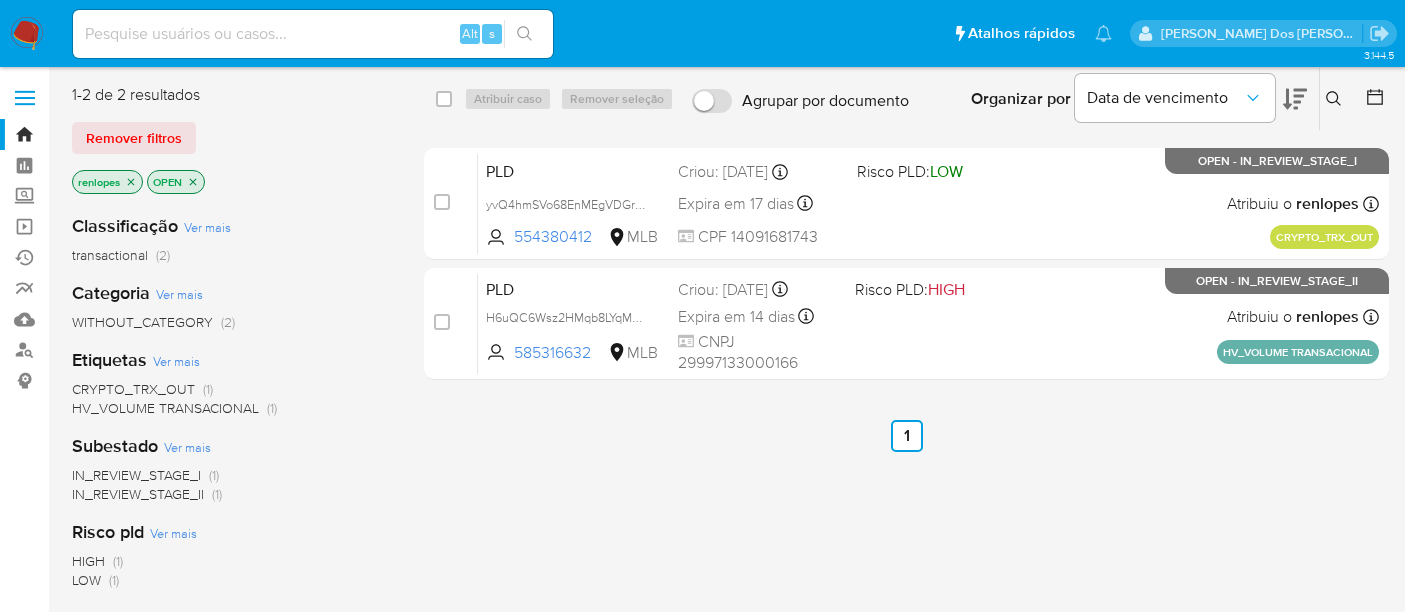 scroll, scrollTop: 0, scrollLeft: 0, axis: both 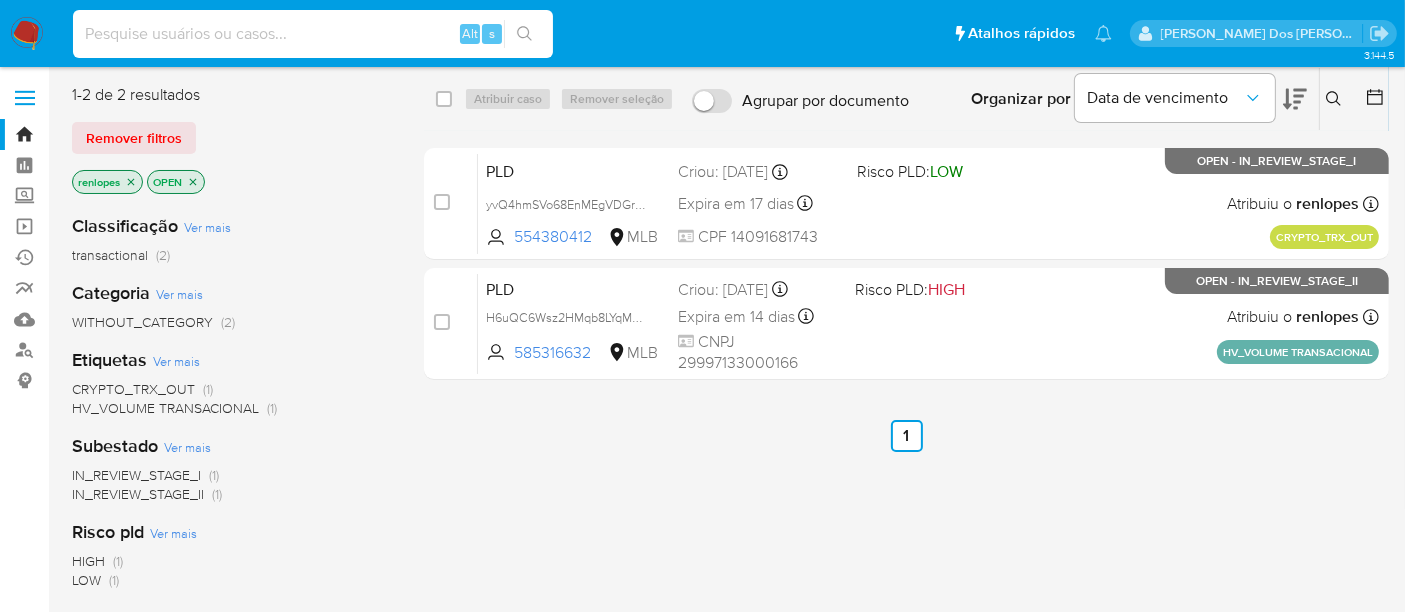 click at bounding box center (313, 34) 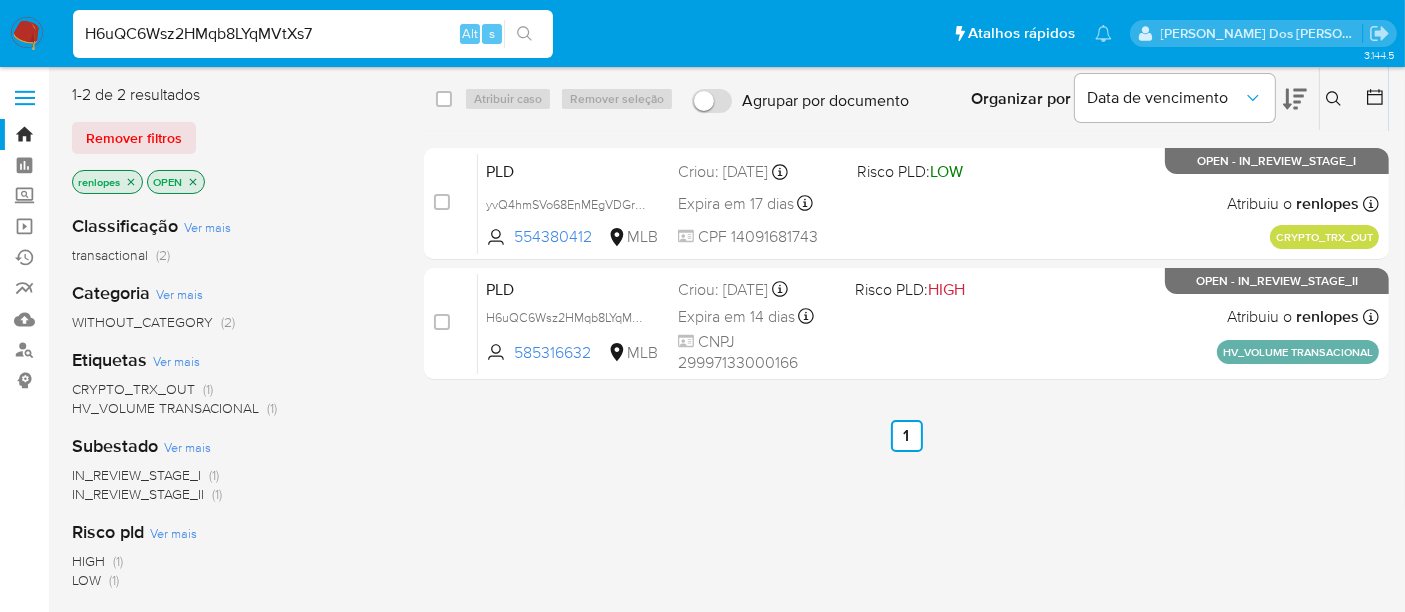 type on "H6uQC6Wsz2HMqb8LYqMVtXs7" 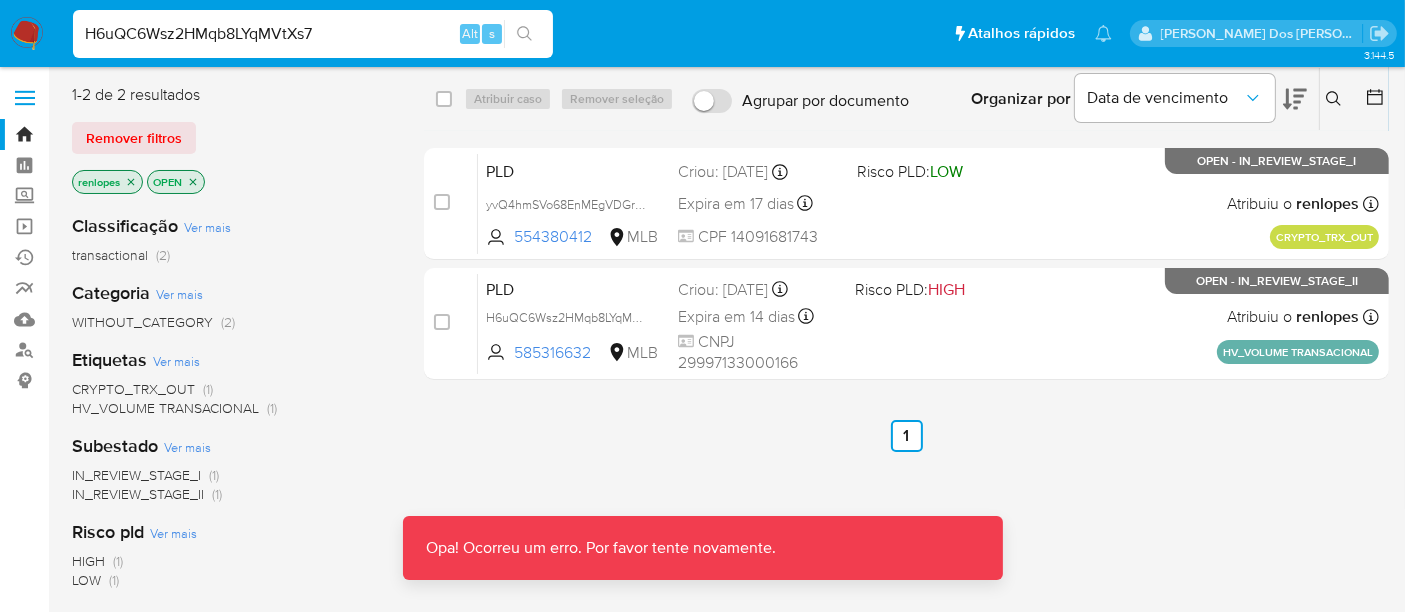 click at bounding box center (27, 34) 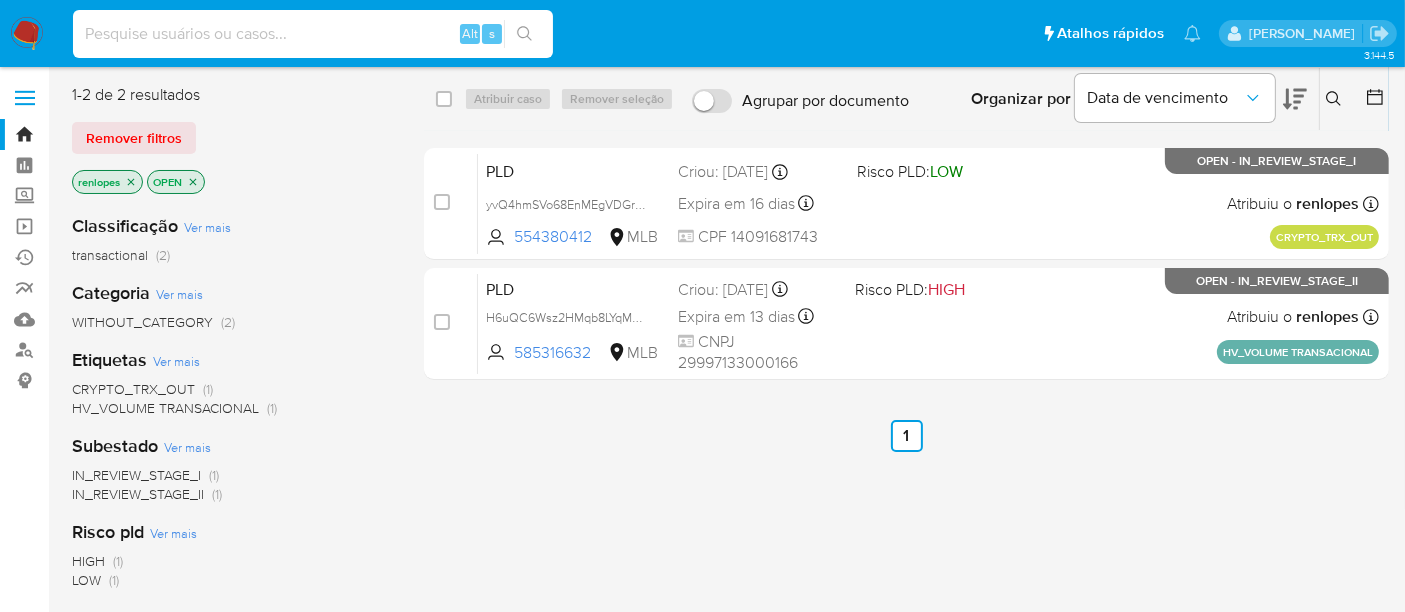 click at bounding box center [313, 34] 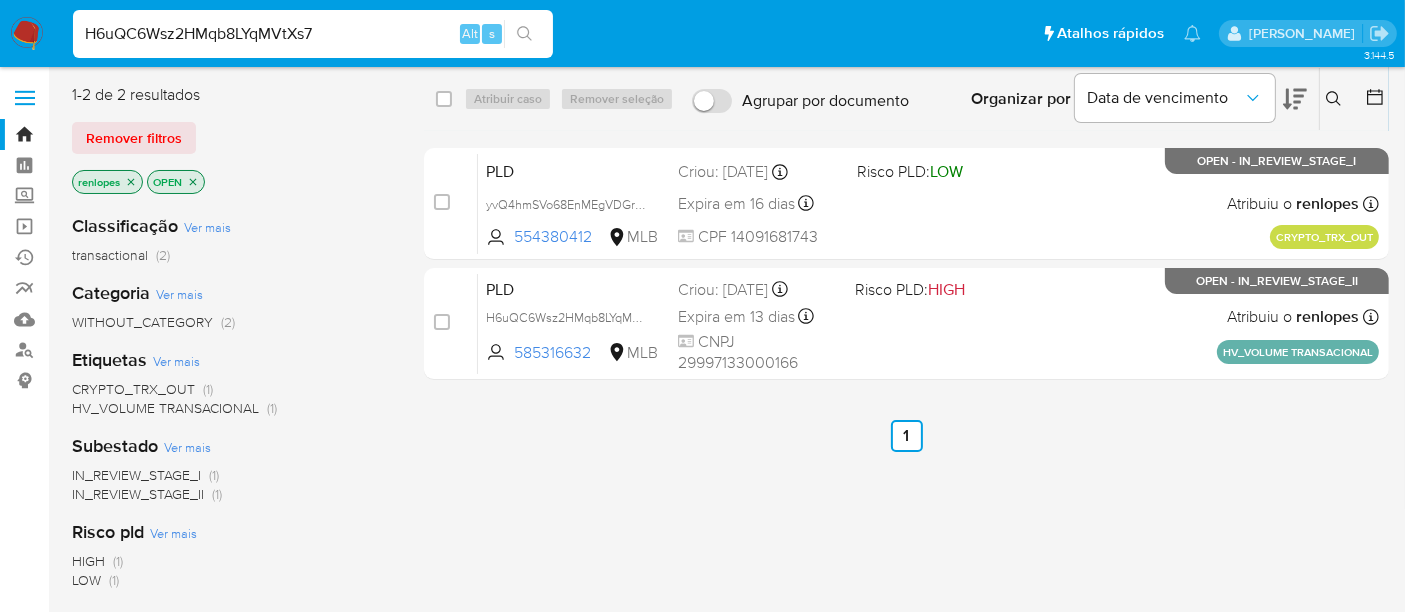 type on "H6uQC6Wsz2HMqb8LYqMVtXs7" 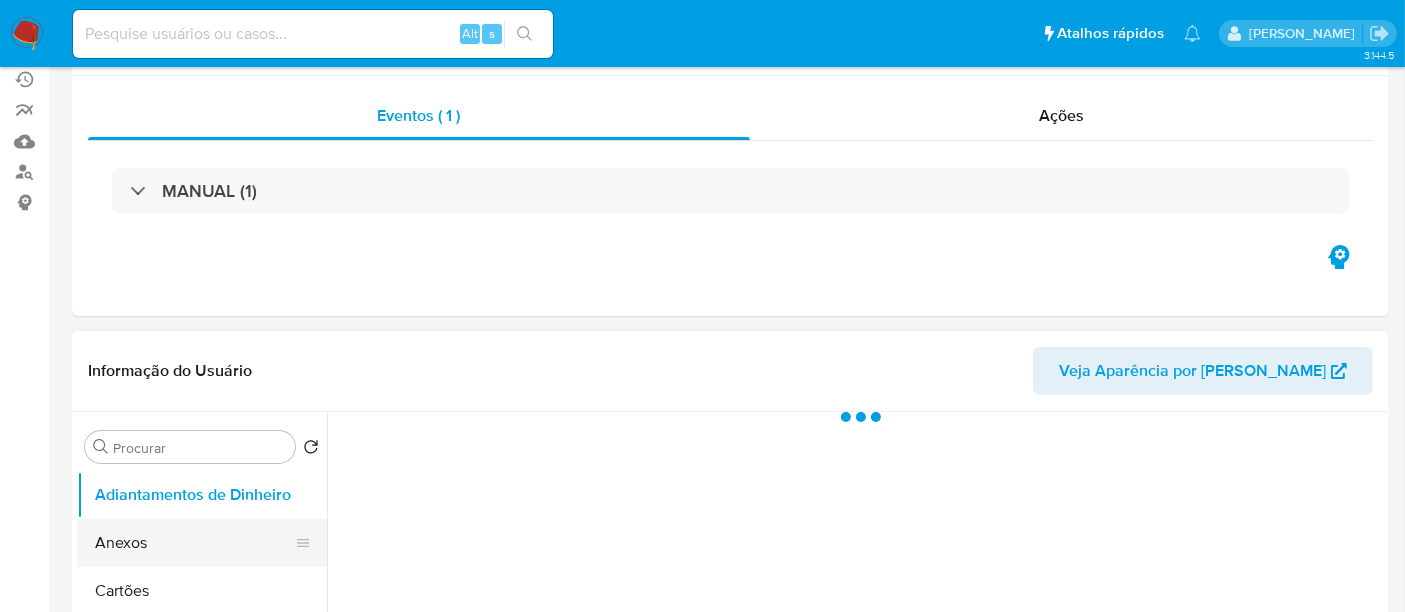 scroll, scrollTop: 333, scrollLeft: 0, axis: vertical 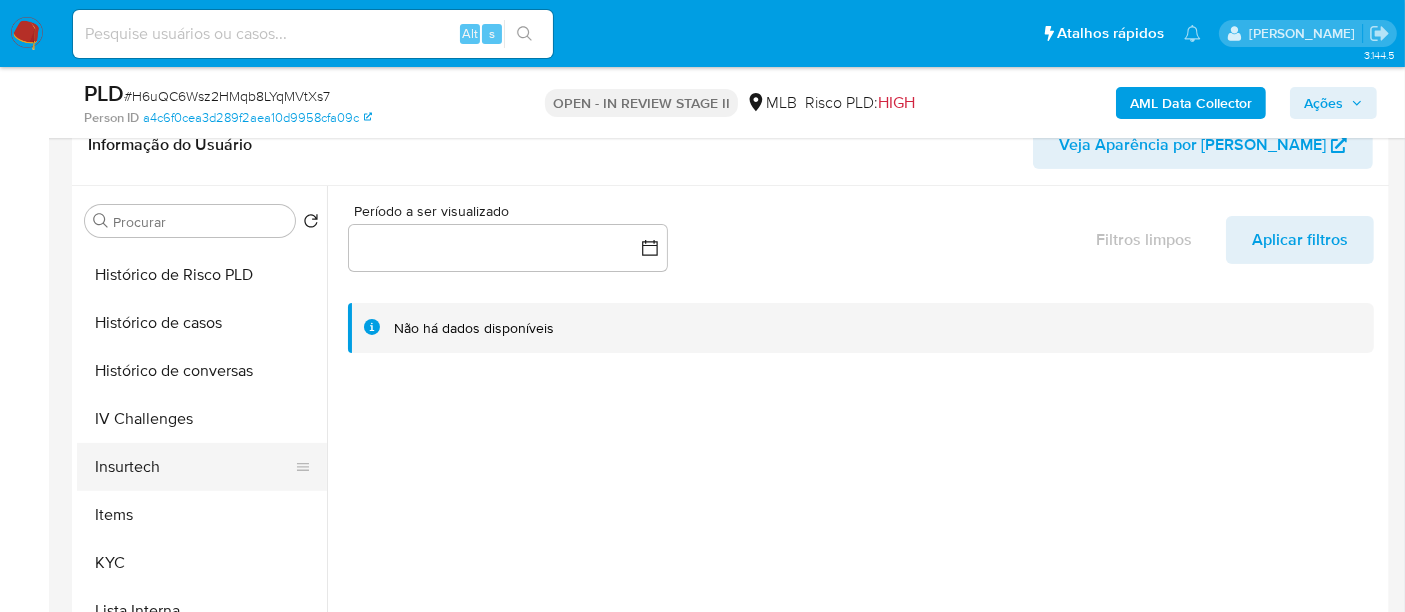select on "10" 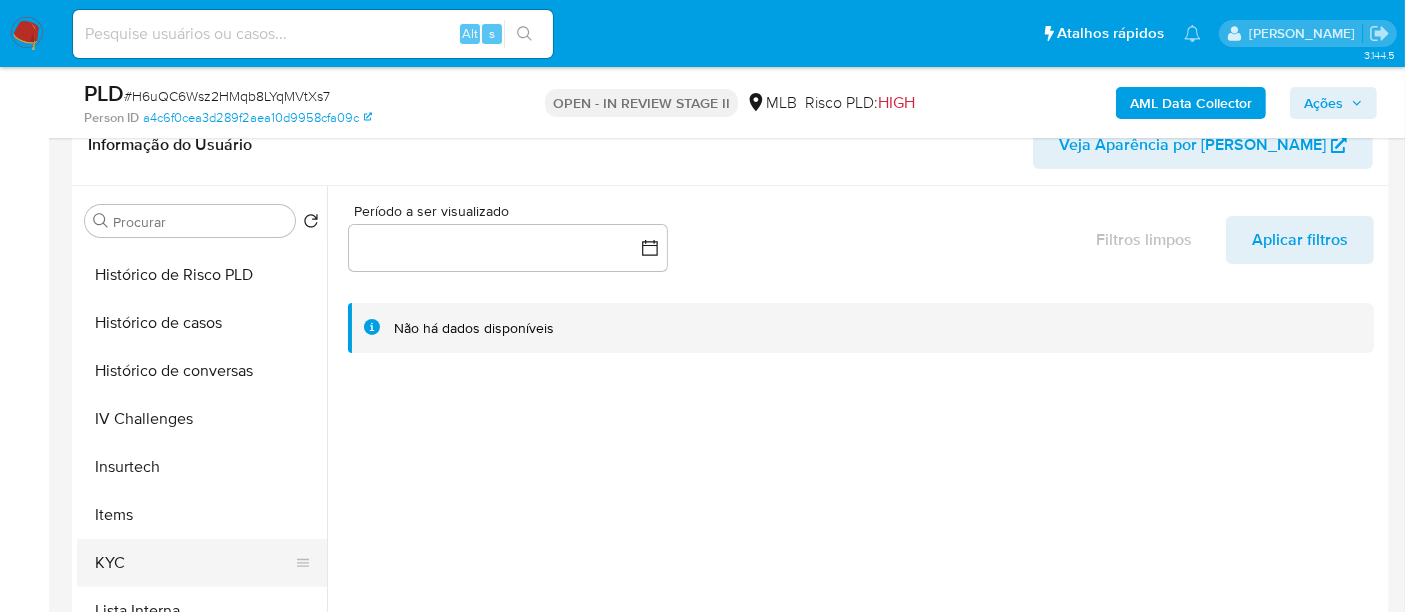 click on "KYC" at bounding box center (194, 563) 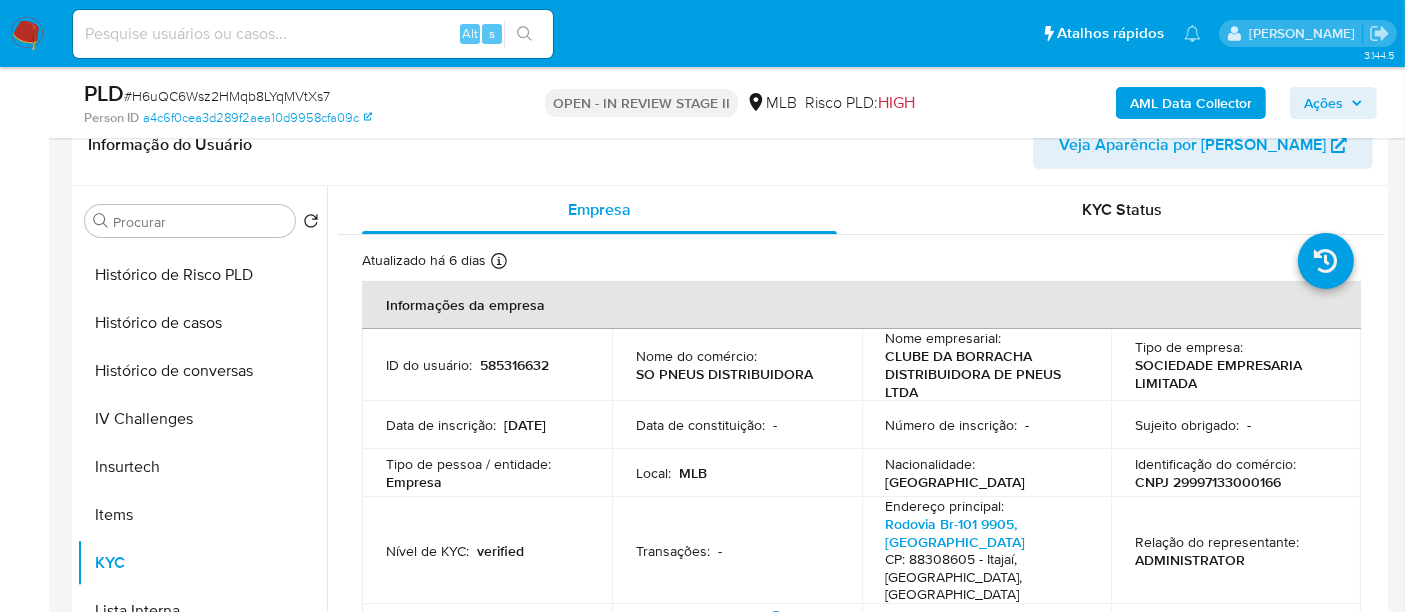 type 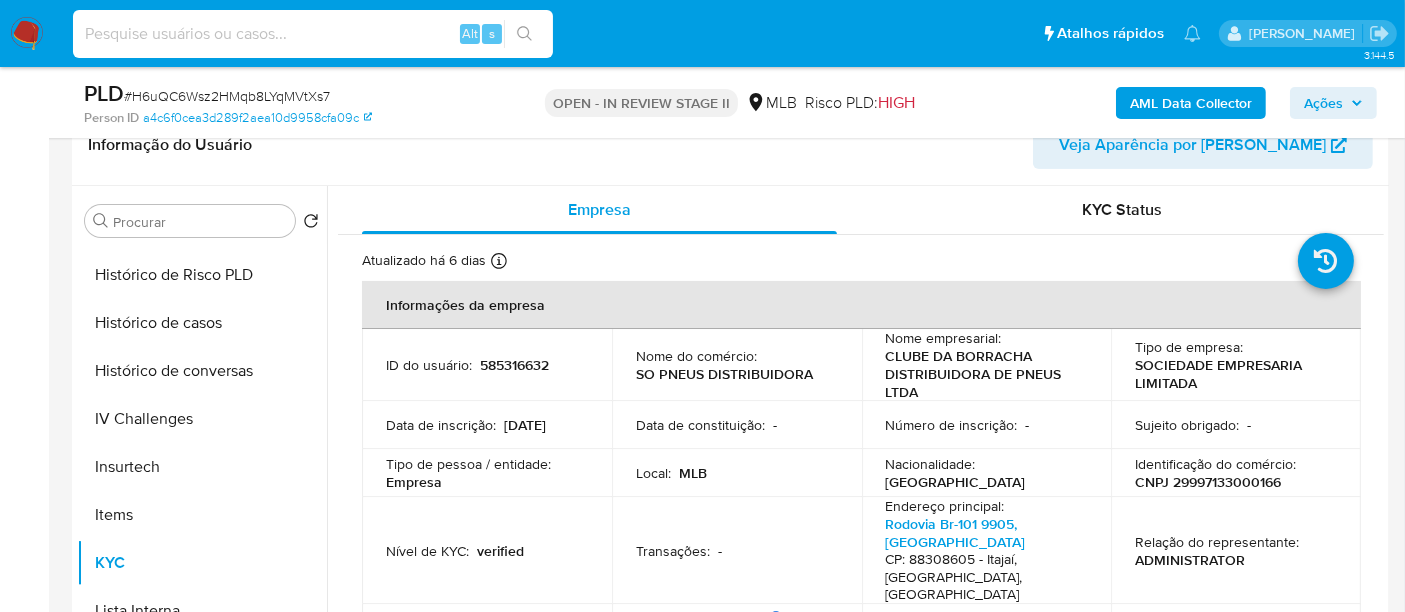 click at bounding box center (313, 34) 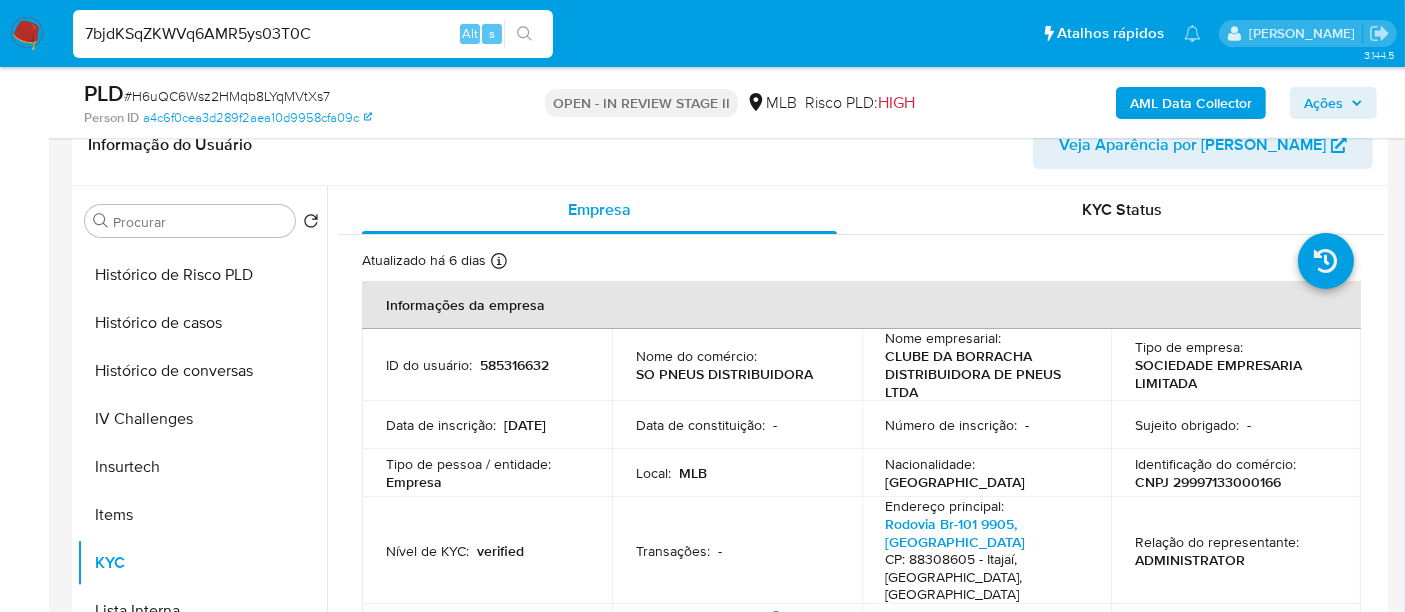 type on "7bjdKSqZKWVq6AMR5ys03T0C" 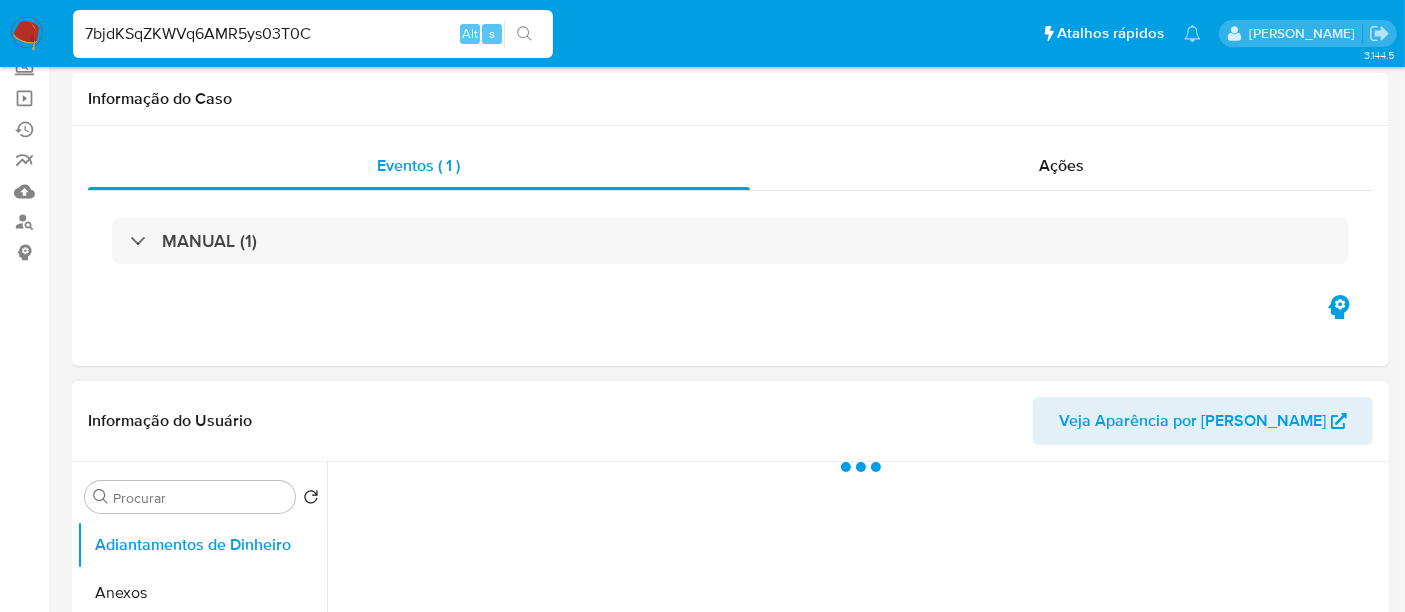 scroll, scrollTop: 444, scrollLeft: 0, axis: vertical 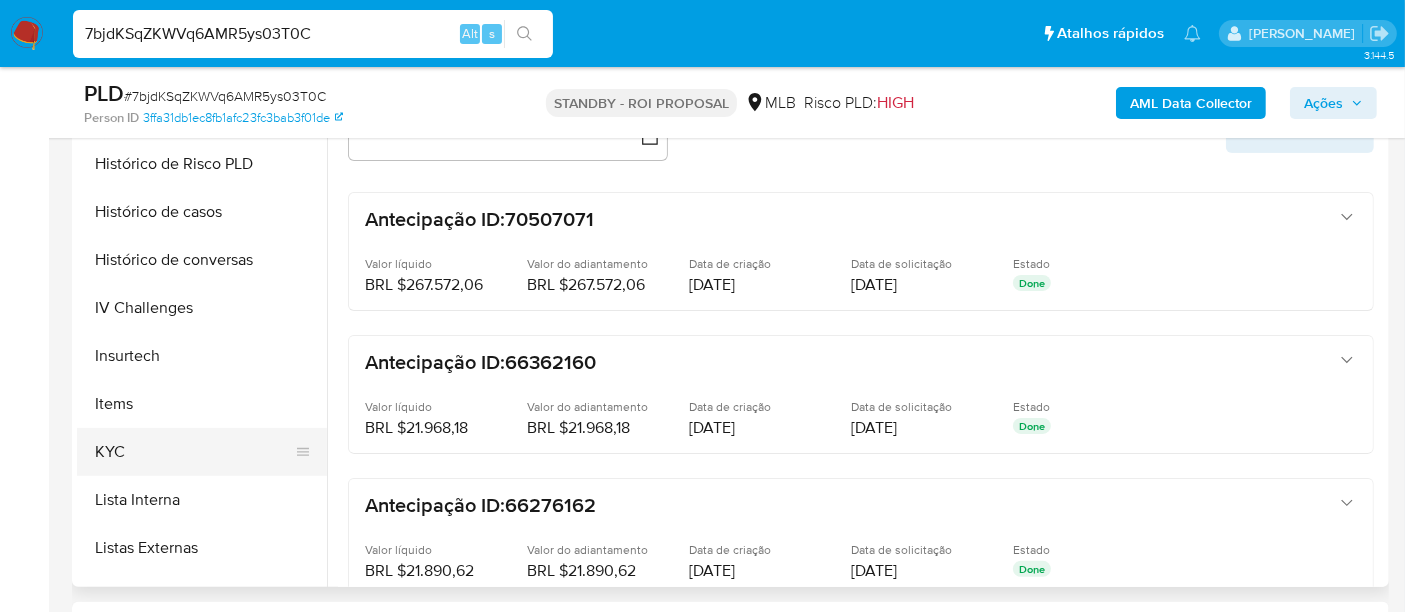 select on "10" 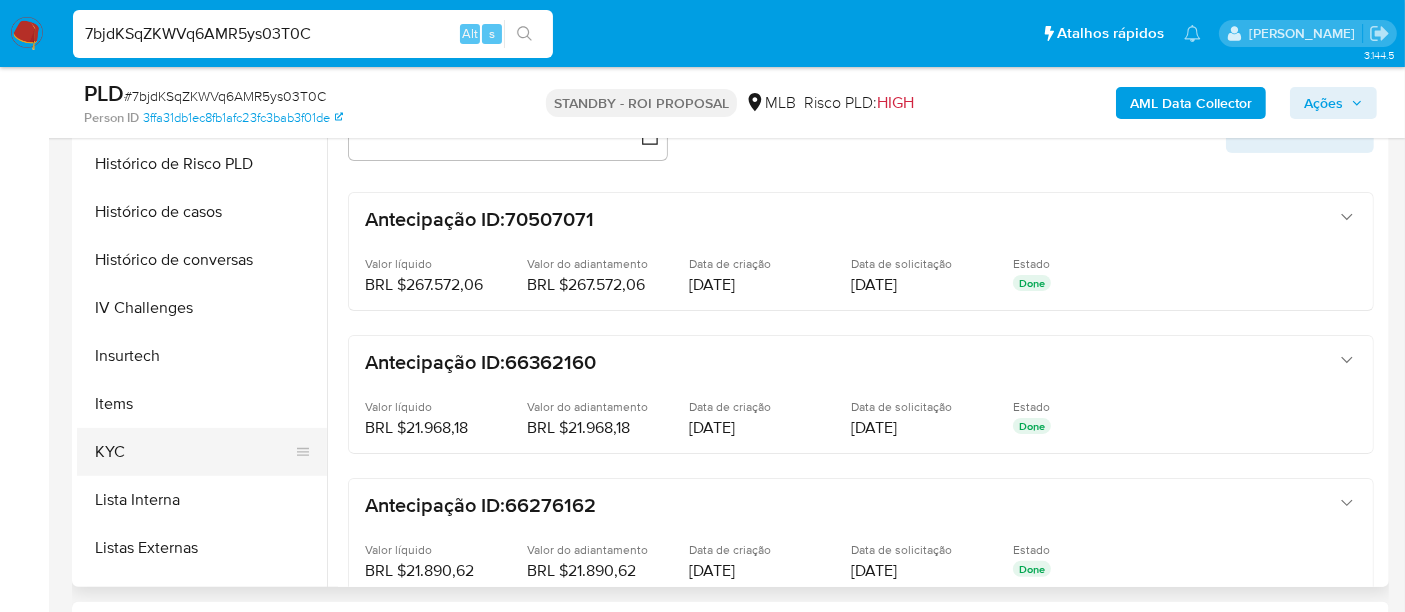 click on "KYC" at bounding box center (194, 452) 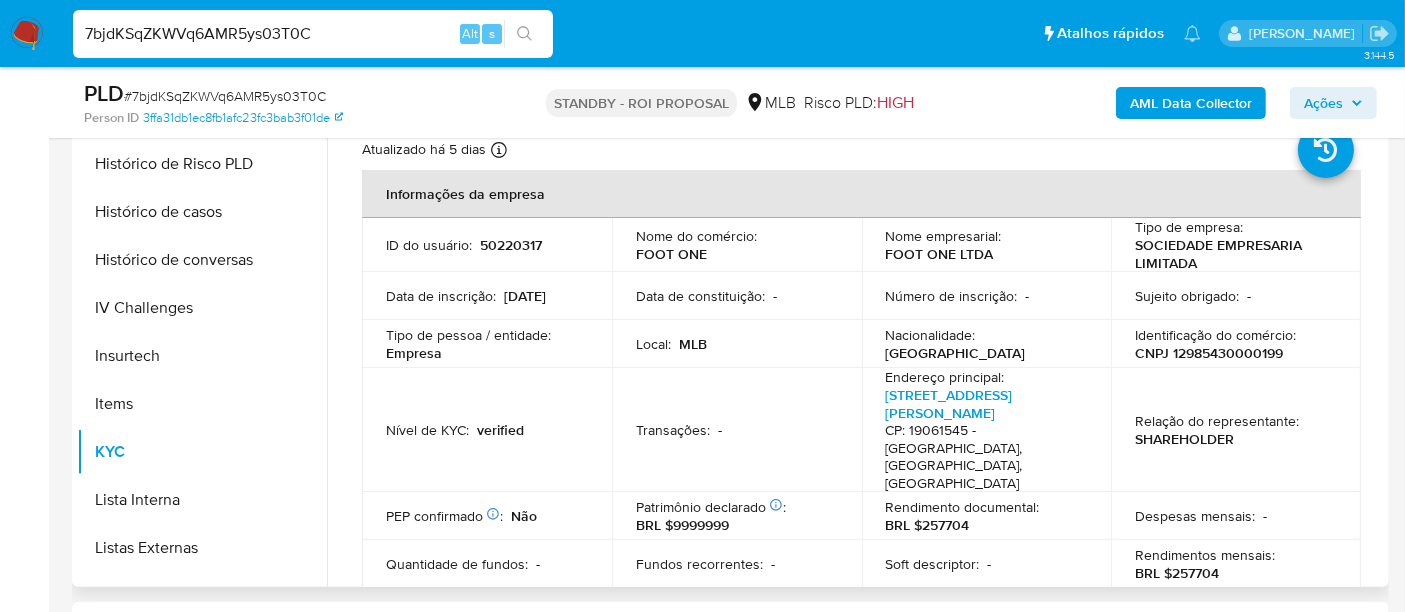 type 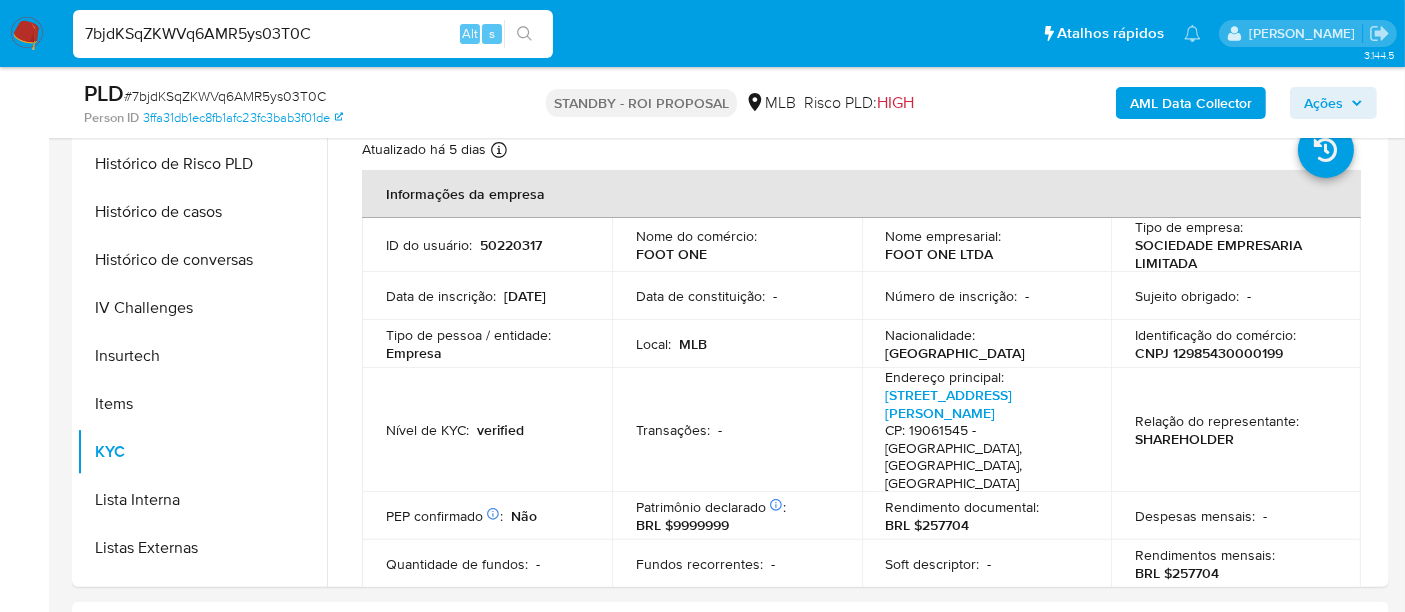click on "7bjdKSqZKWVq6AMR5ys03T0C" at bounding box center (313, 34) 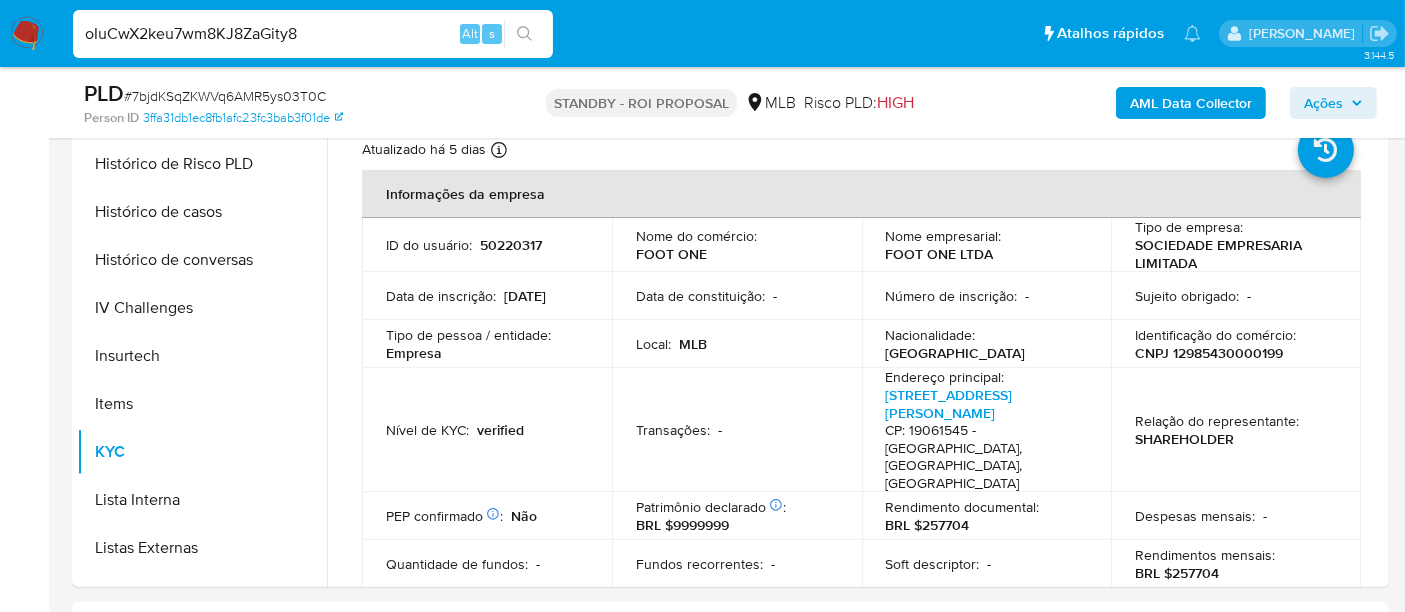 type on "oIuCwX2keu7wm8KJ8ZaGity8" 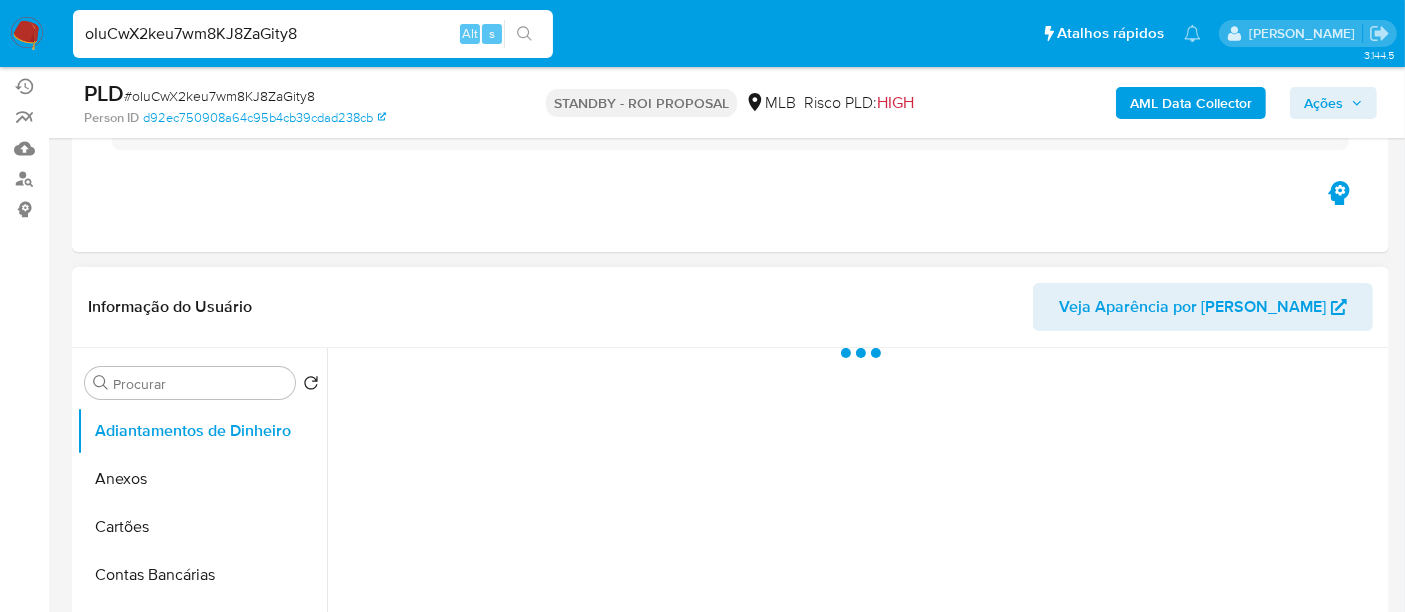 scroll, scrollTop: 333, scrollLeft: 0, axis: vertical 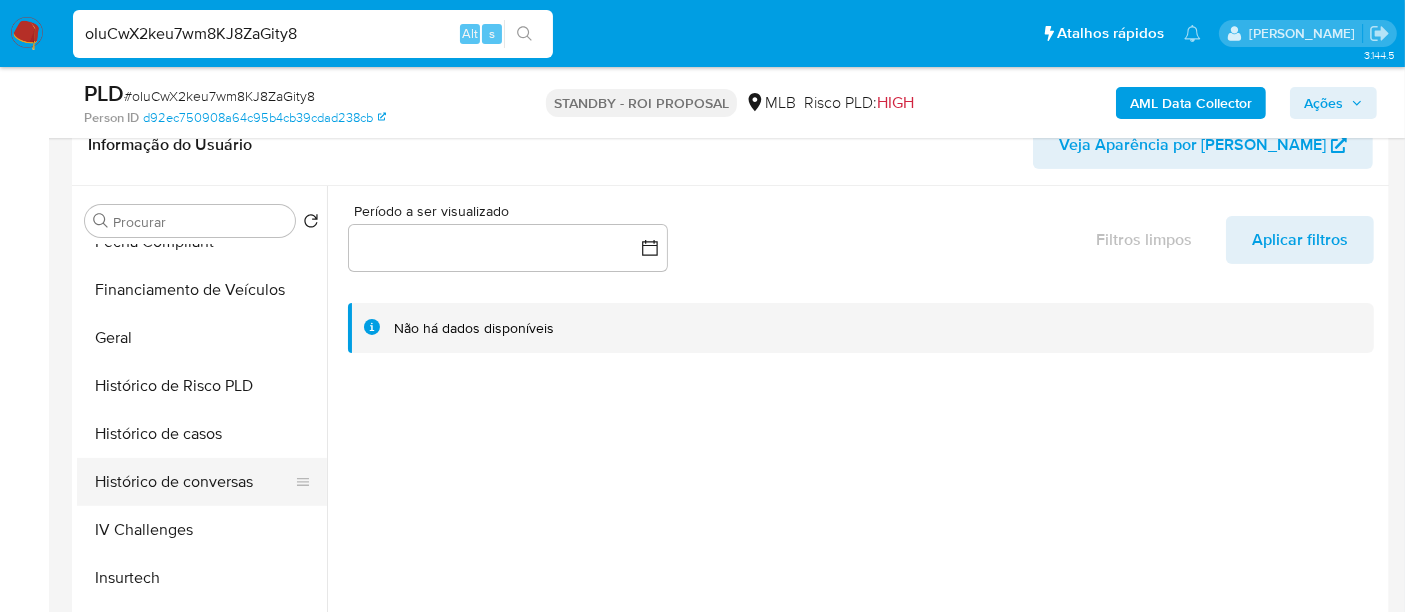 select on "10" 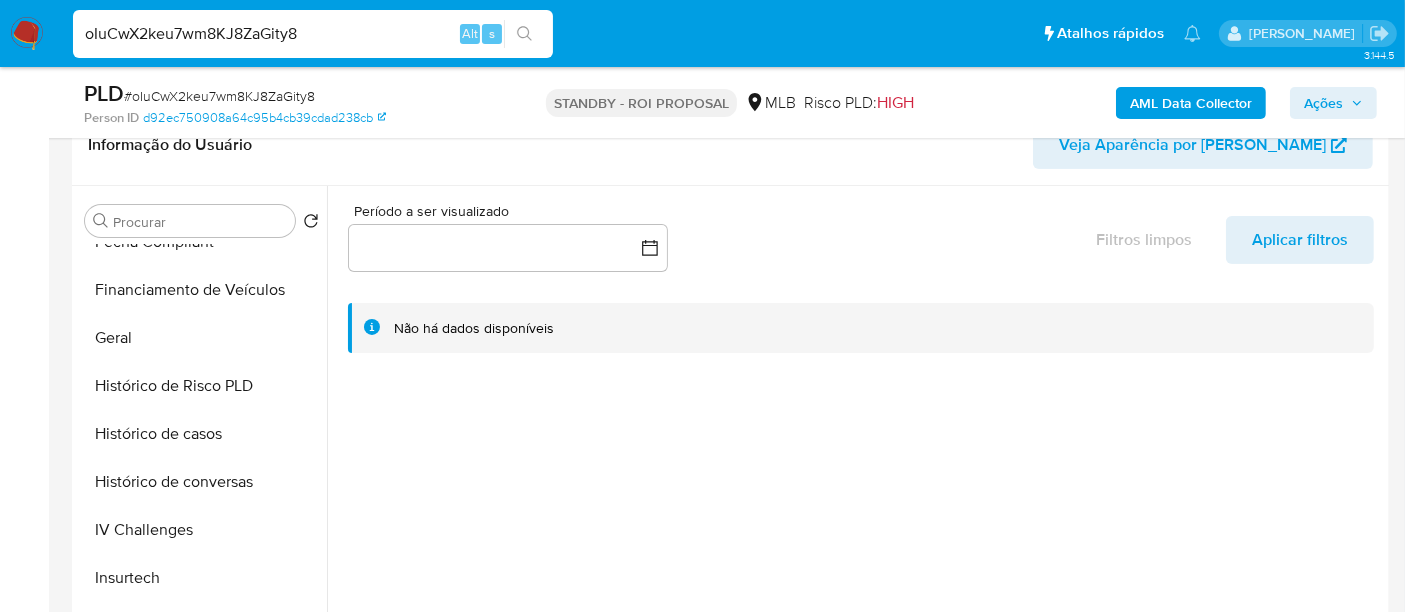 scroll, scrollTop: 777, scrollLeft: 0, axis: vertical 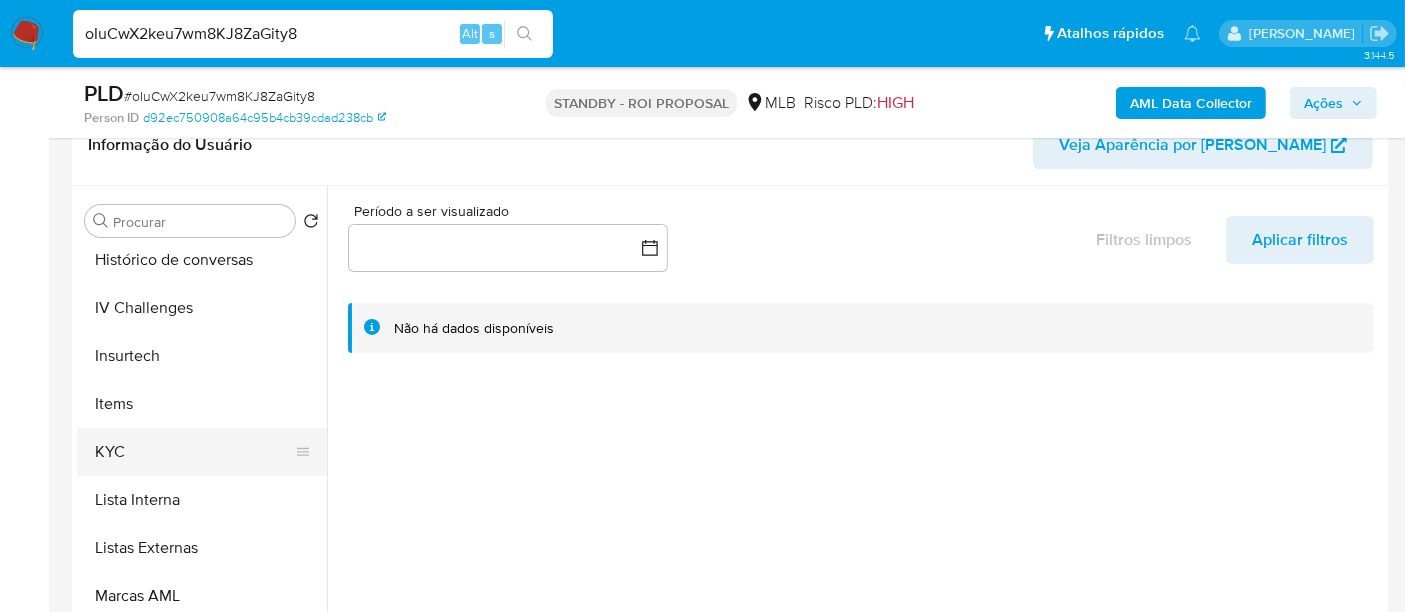 click on "KYC" at bounding box center [194, 452] 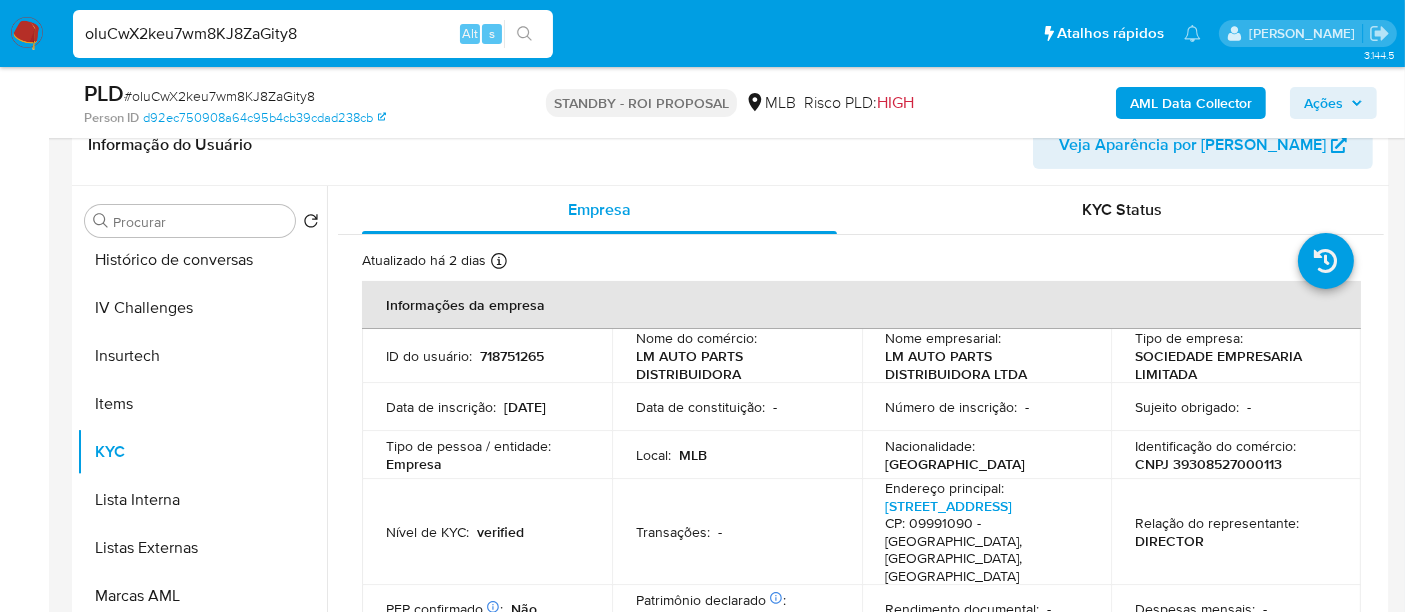 click on "oIuCwX2keu7wm8KJ8ZaGity8" at bounding box center [313, 34] 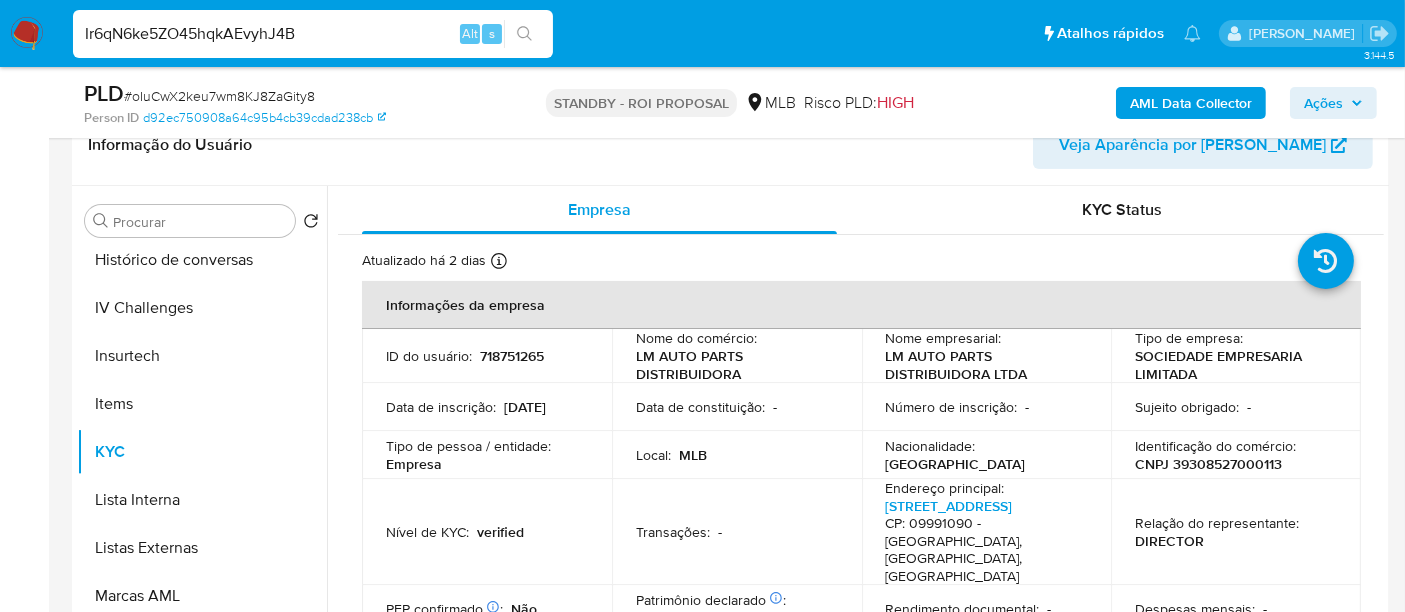 type on "Ir6qN6ke5ZO45hqkAEvyhJ4B" 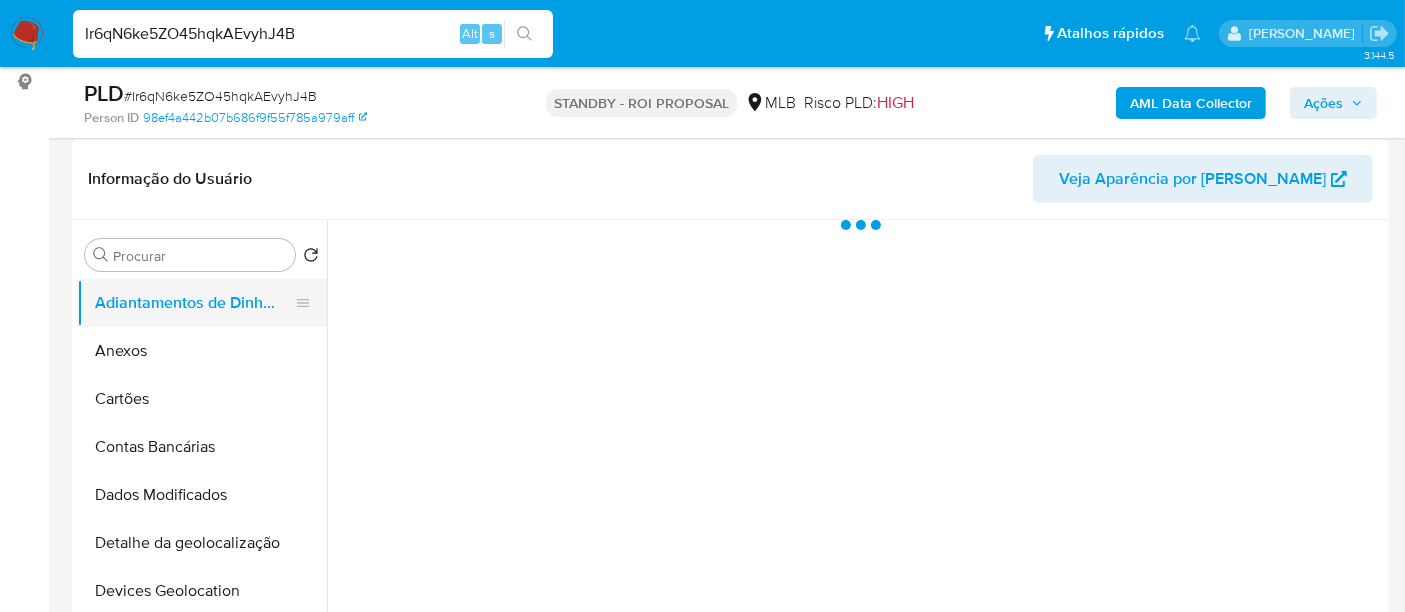 scroll, scrollTop: 333, scrollLeft: 0, axis: vertical 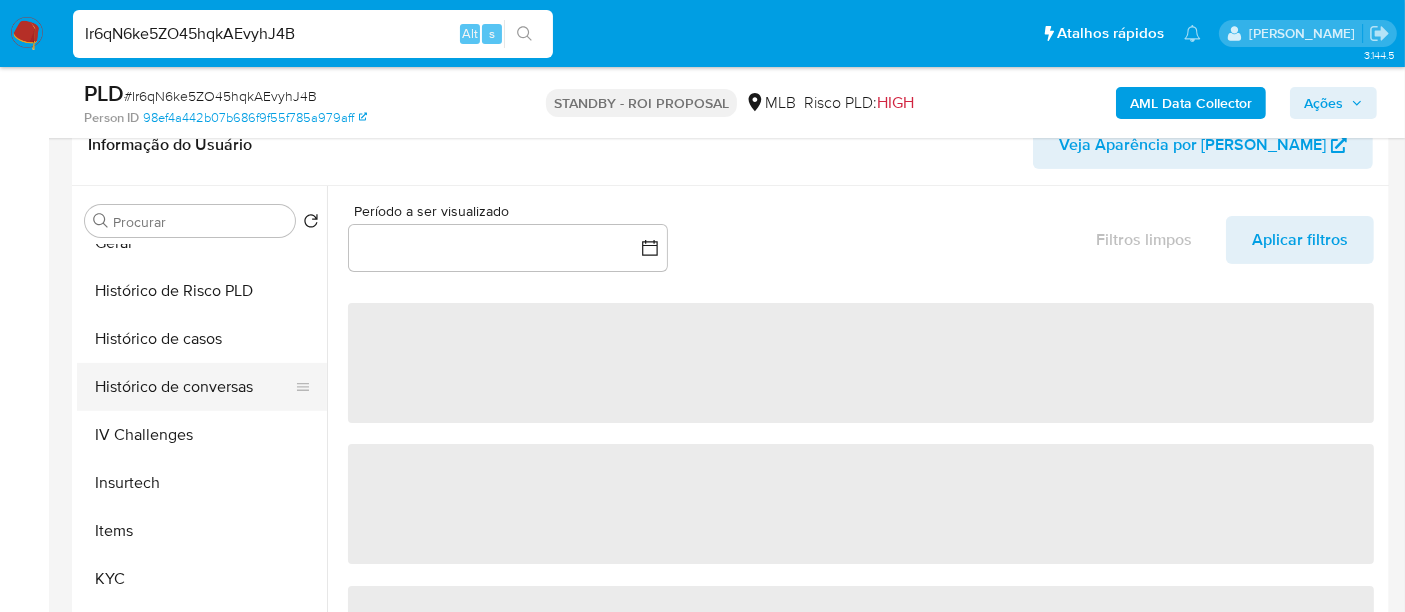 select on "10" 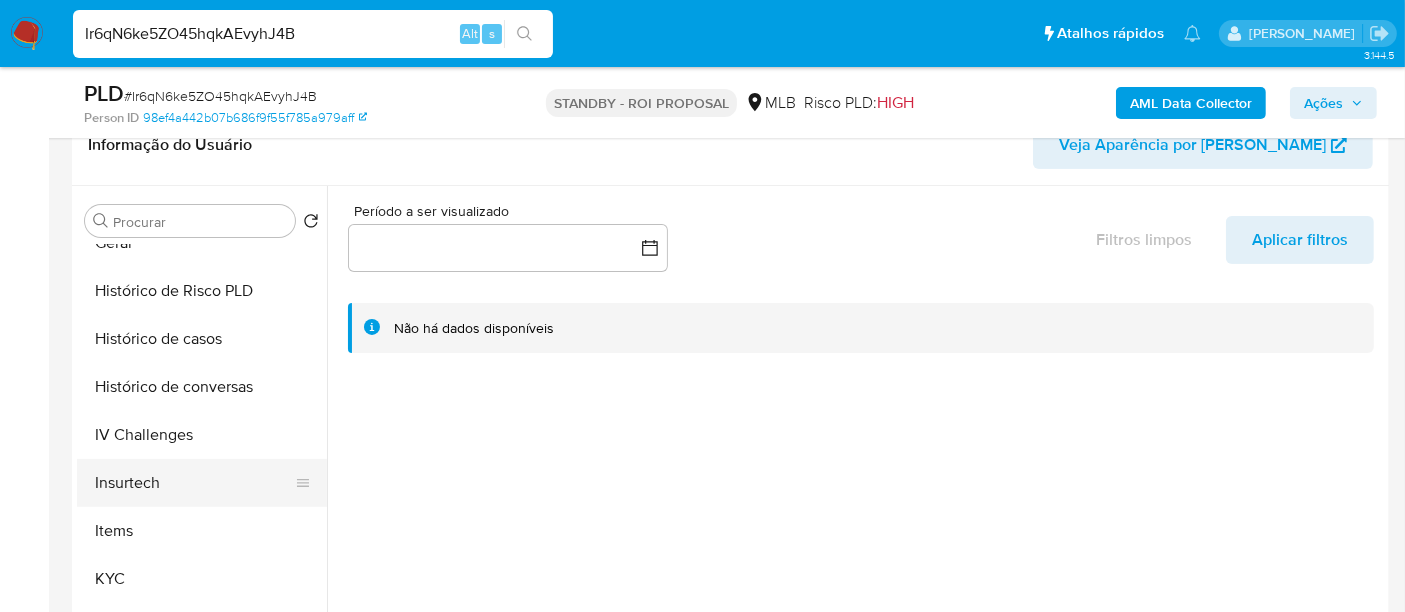 scroll, scrollTop: 666, scrollLeft: 0, axis: vertical 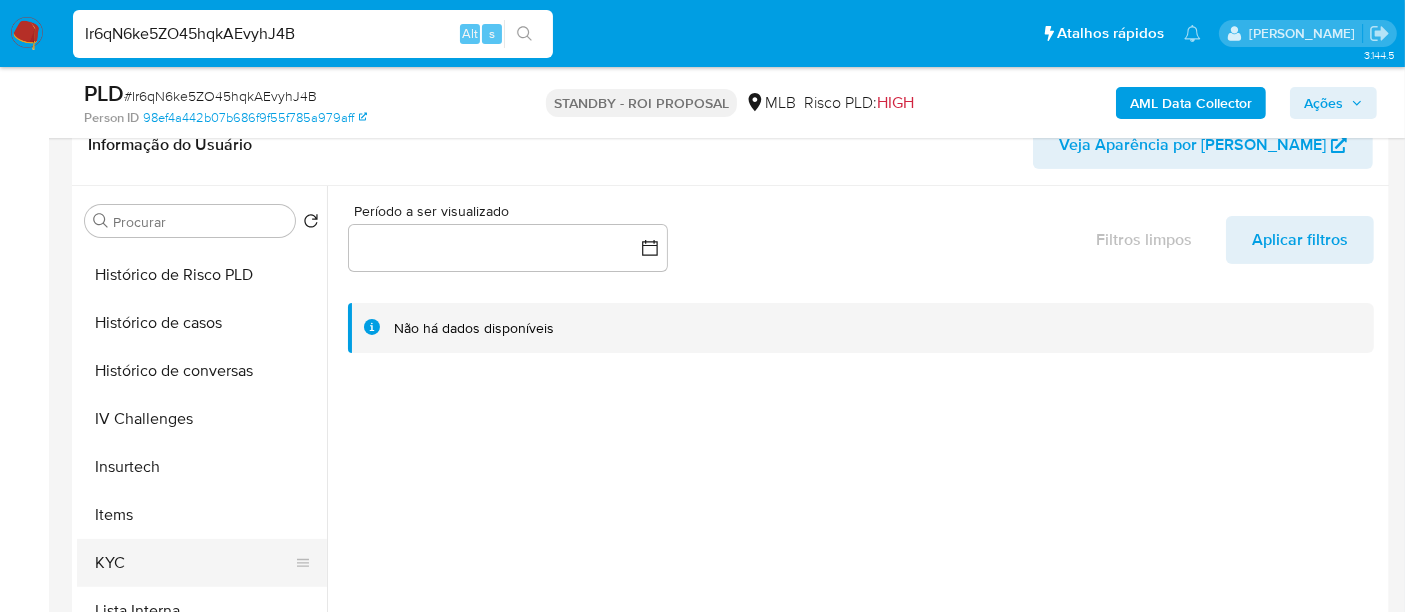 click on "KYC" at bounding box center [194, 563] 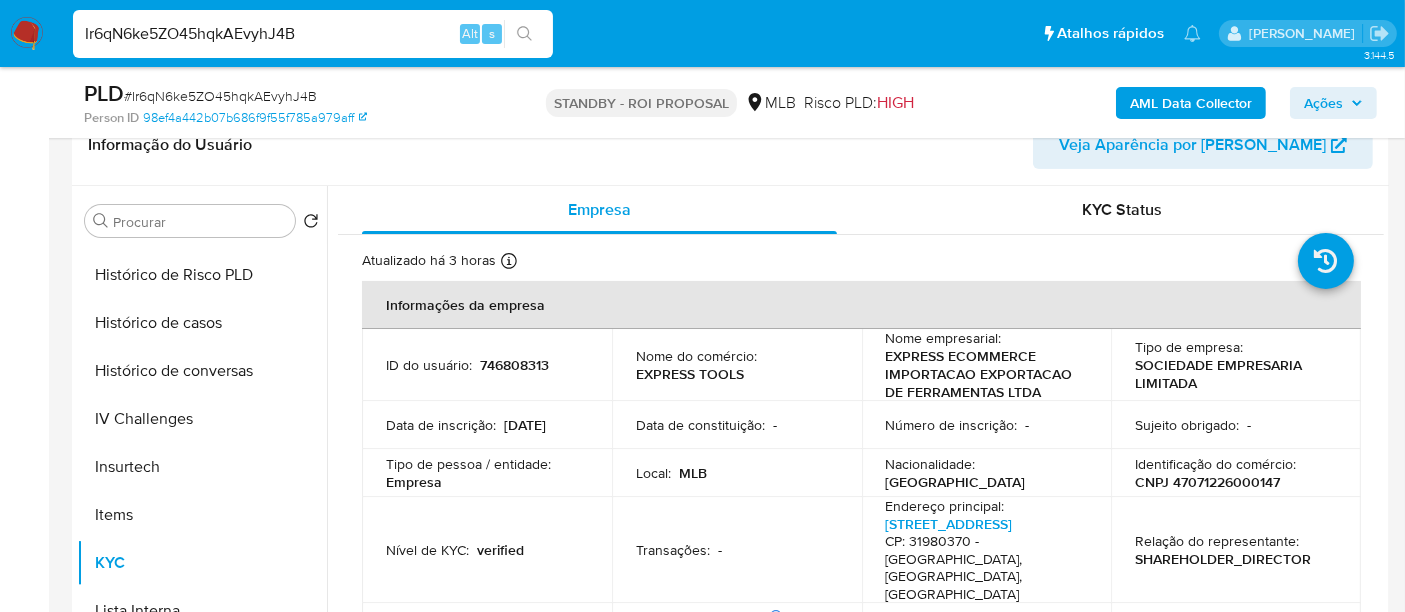 click on "Ir6qN6ke5ZO45hqkAEvyhJ4B" at bounding box center (313, 34) 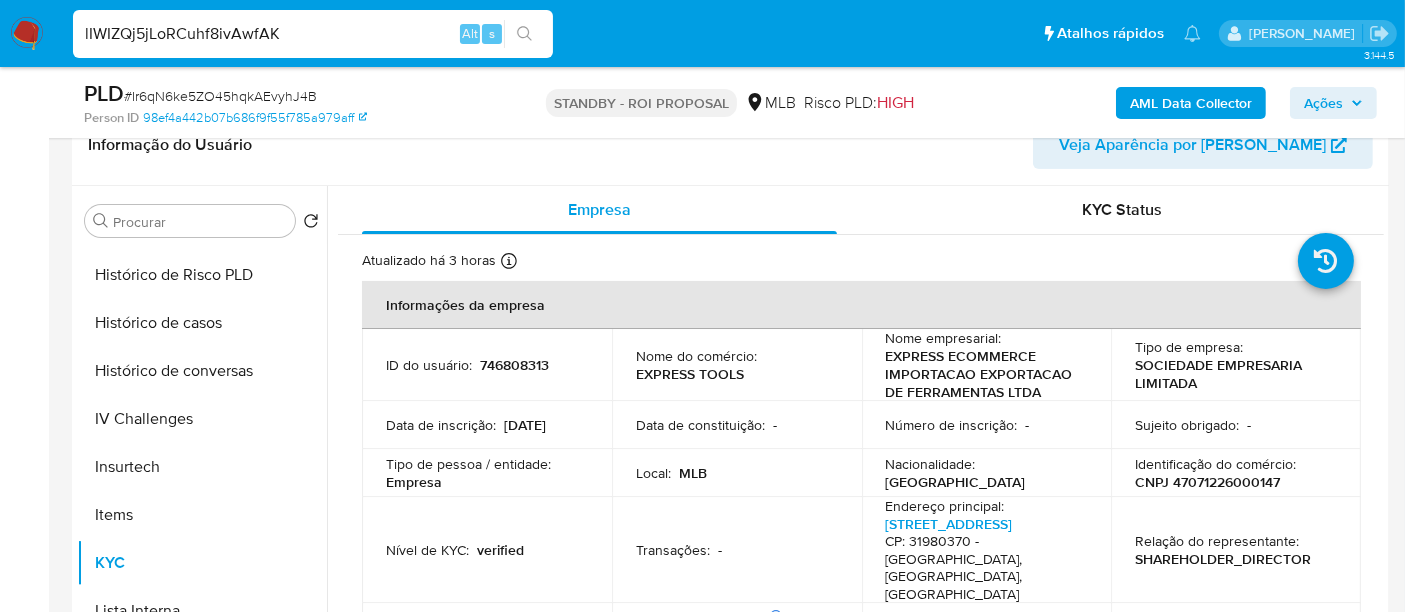 type on "lIWIZQj5jLoRCuhf8ivAwfAK" 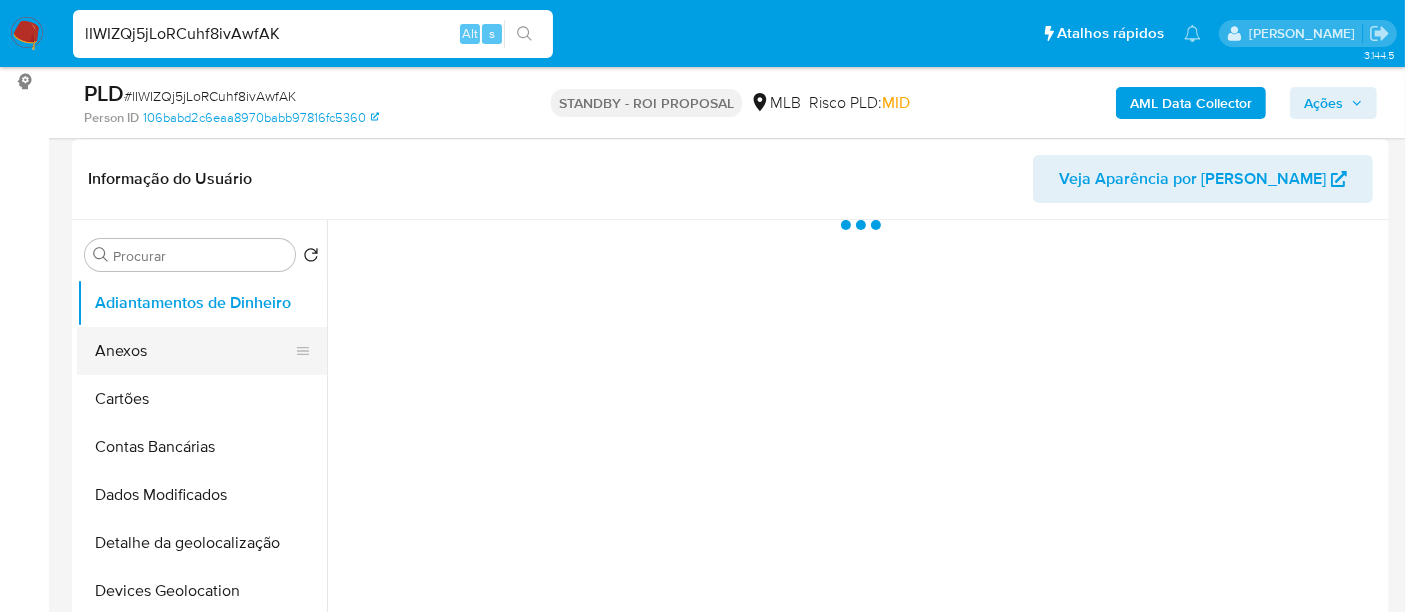 scroll, scrollTop: 333, scrollLeft: 0, axis: vertical 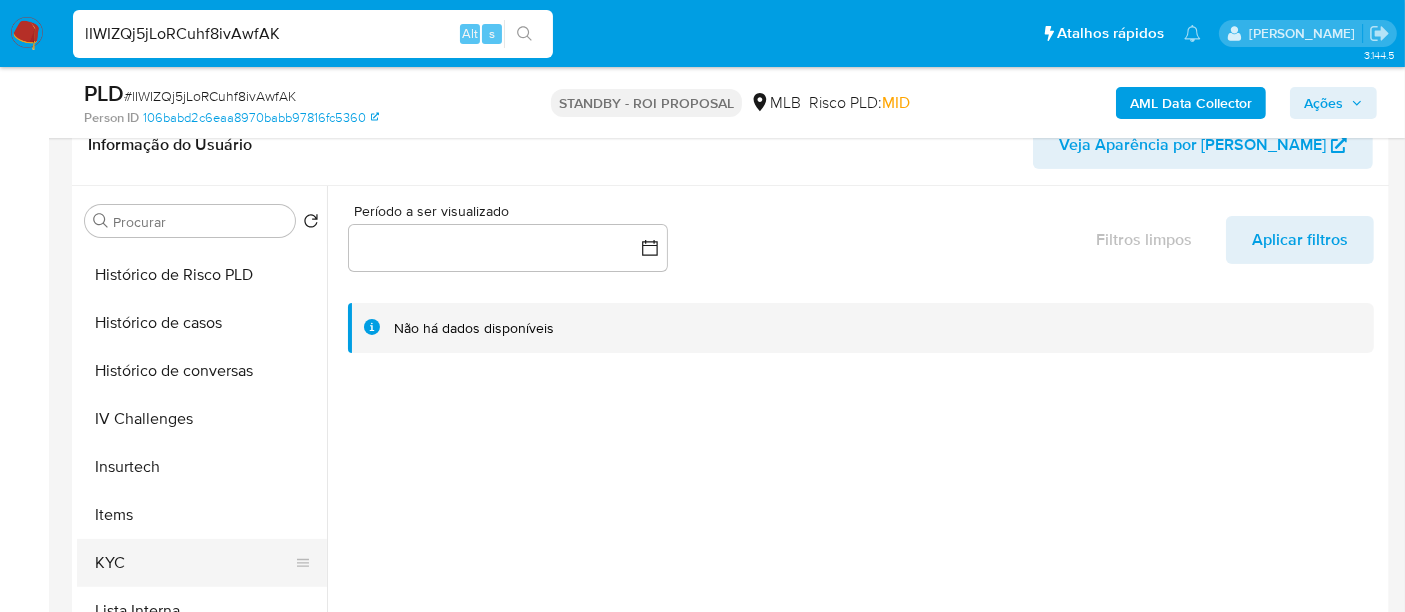 select on "10" 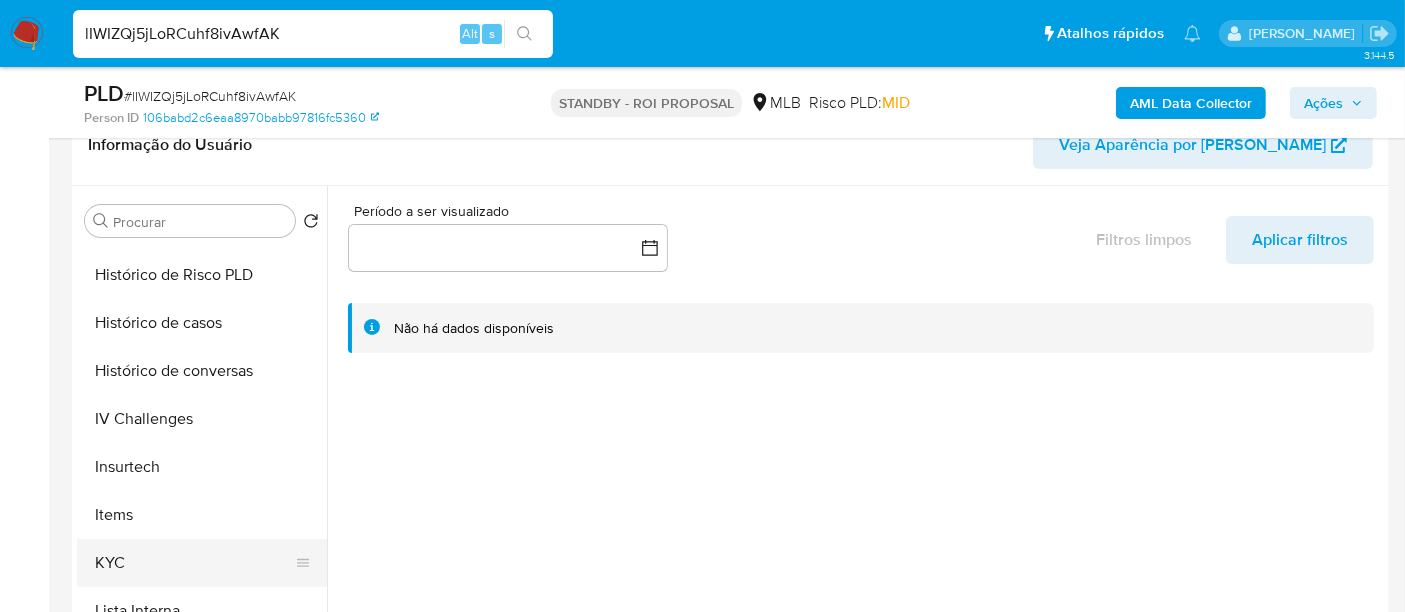 click on "KYC" at bounding box center (194, 563) 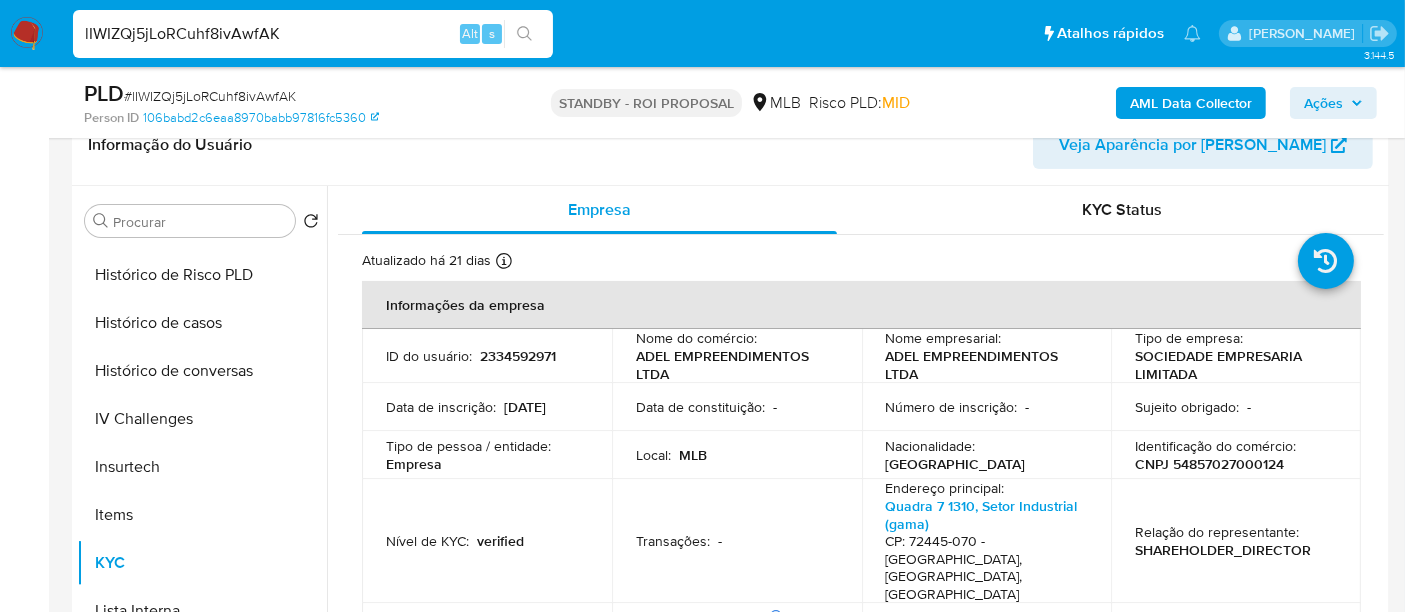 click on "lIWIZQj5jLoRCuhf8ivAwfAK" at bounding box center [313, 34] 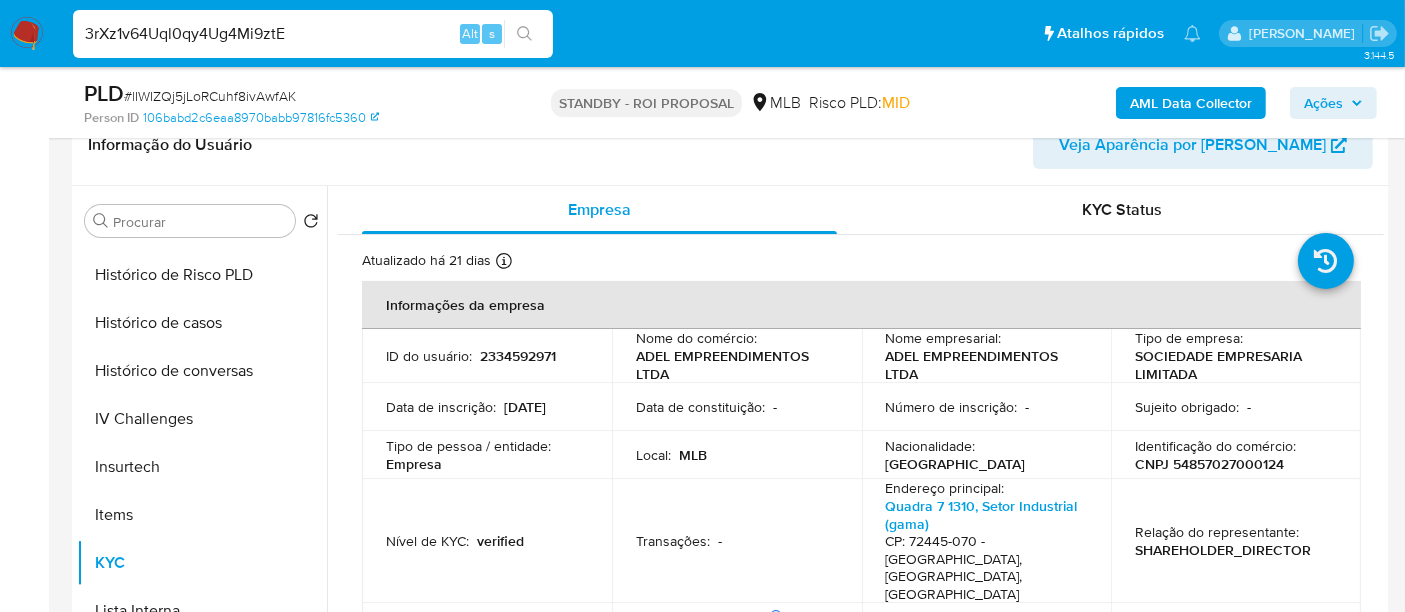 type on "3rXz1v64Uql0qy4Ug4Mi9ztE" 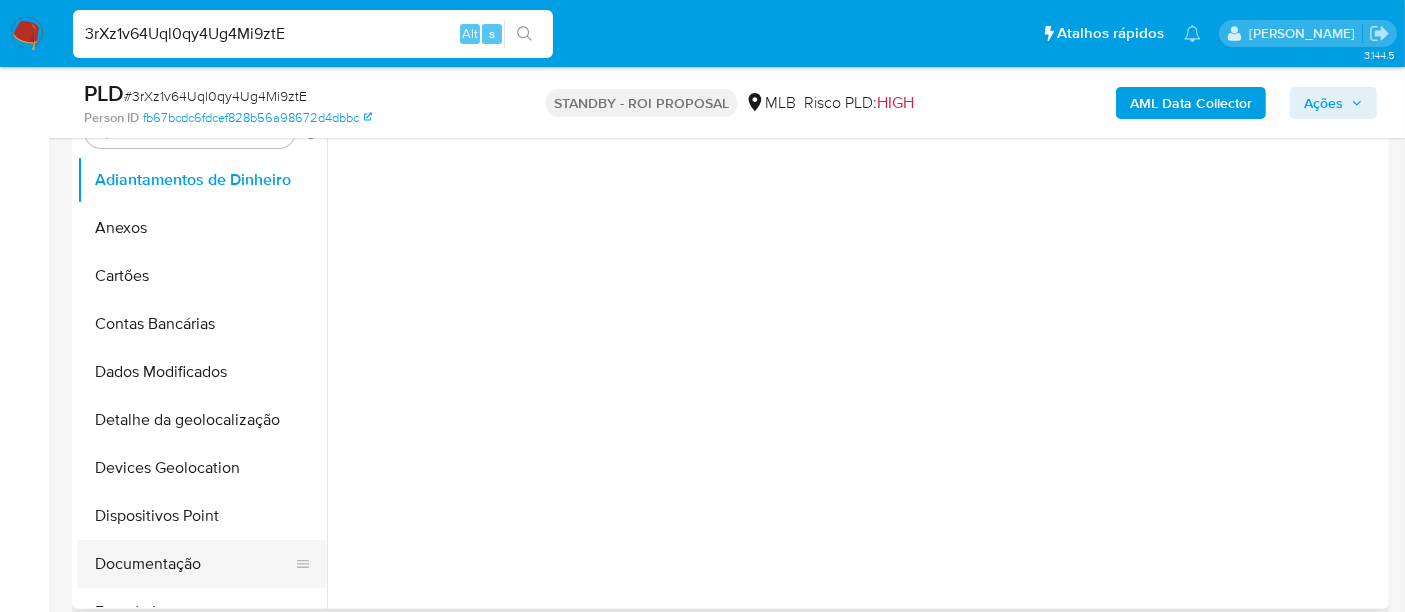 scroll, scrollTop: 555, scrollLeft: 0, axis: vertical 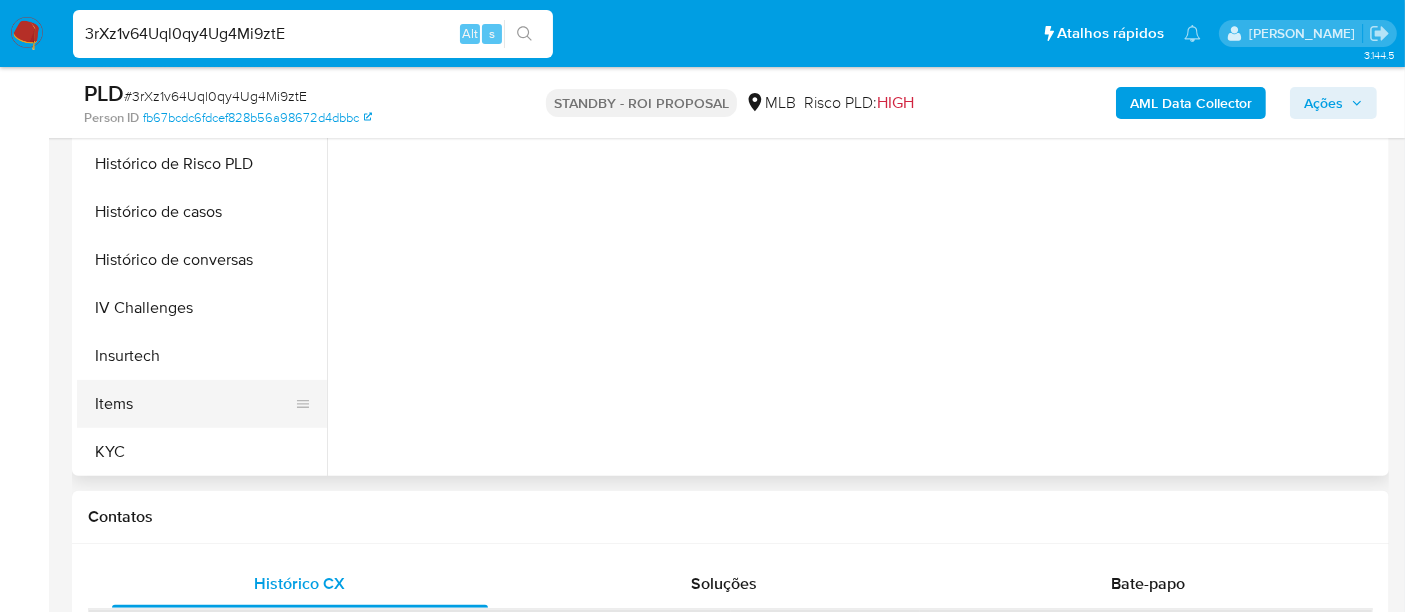 select on "10" 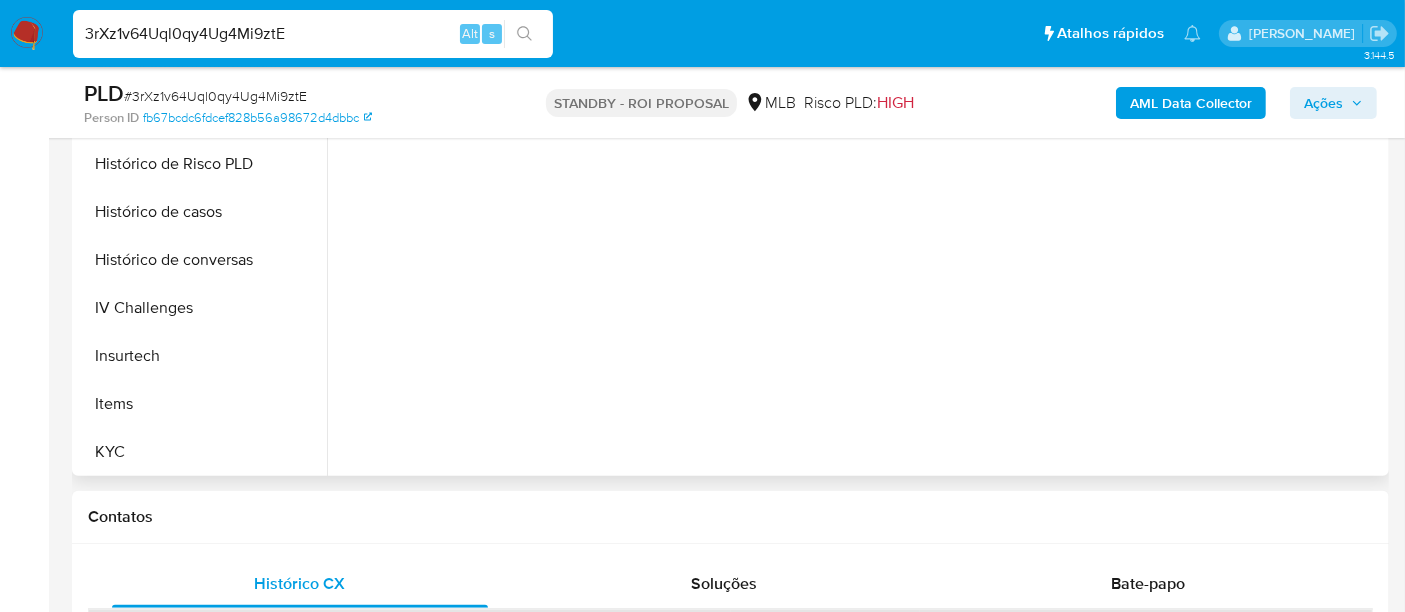 scroll, scrollTop: 777, scrollLeft: 0, axis: vertical 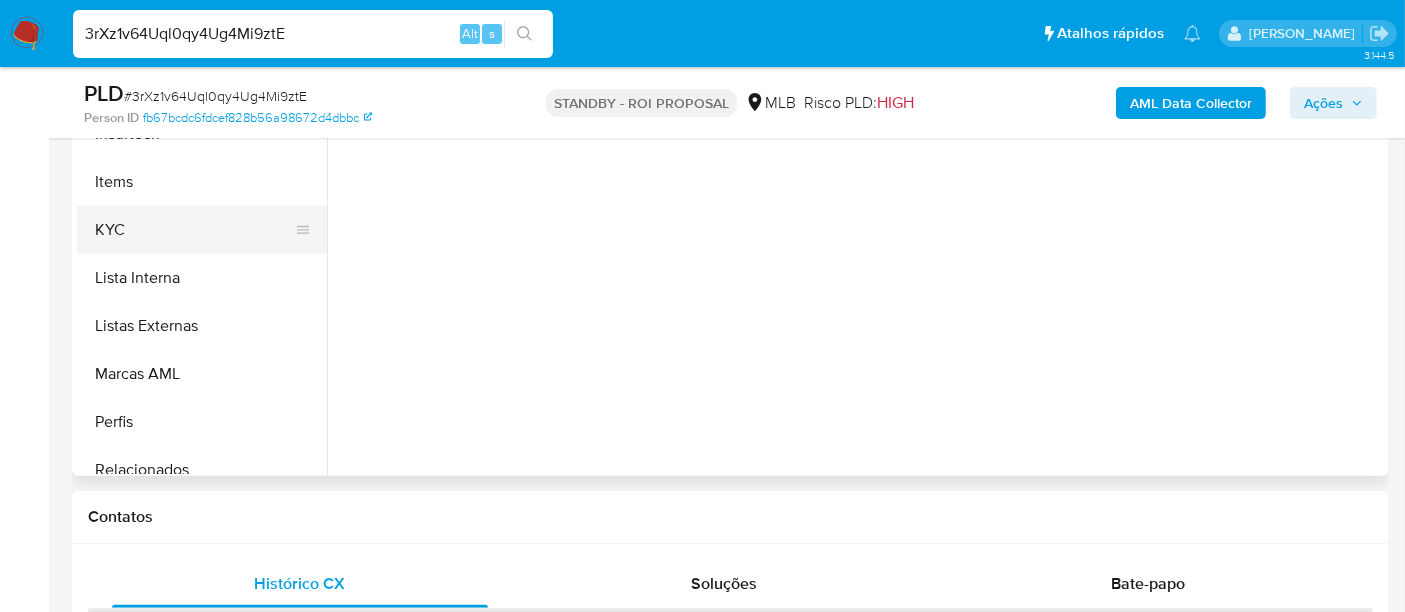 click on "KYC" at bounding box center (194, 230) 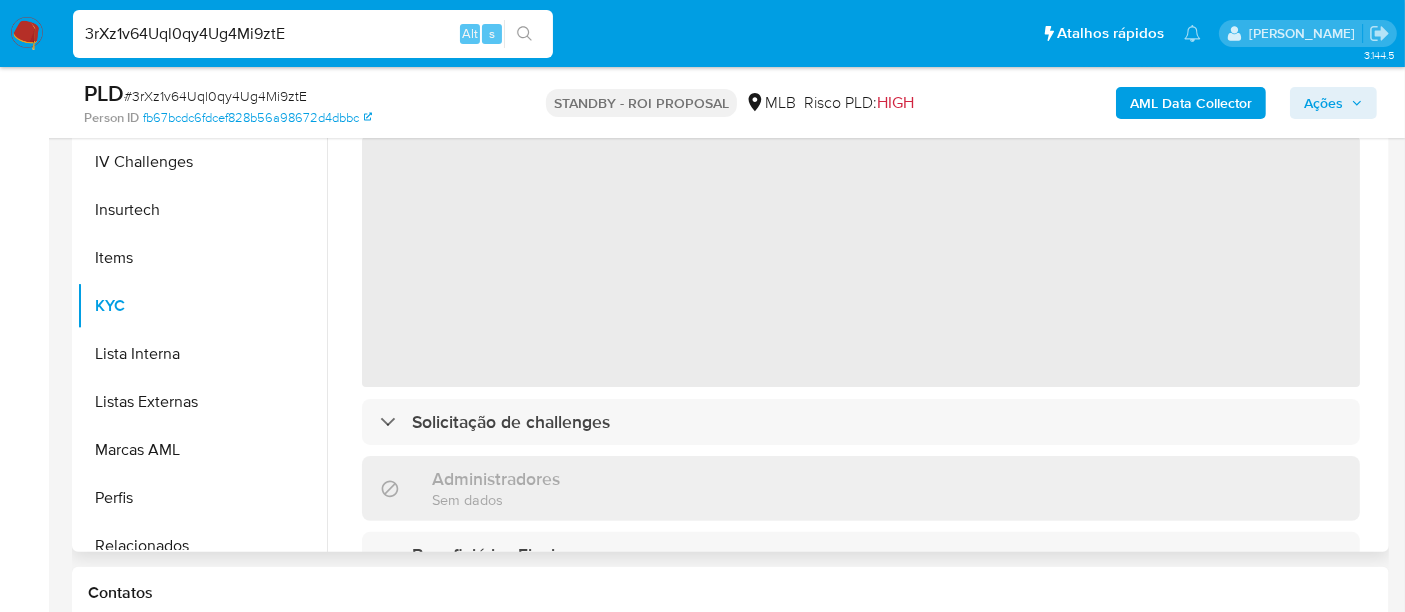 scroll, scrollTop: 444, scrollLeft: 0, axis: vertical 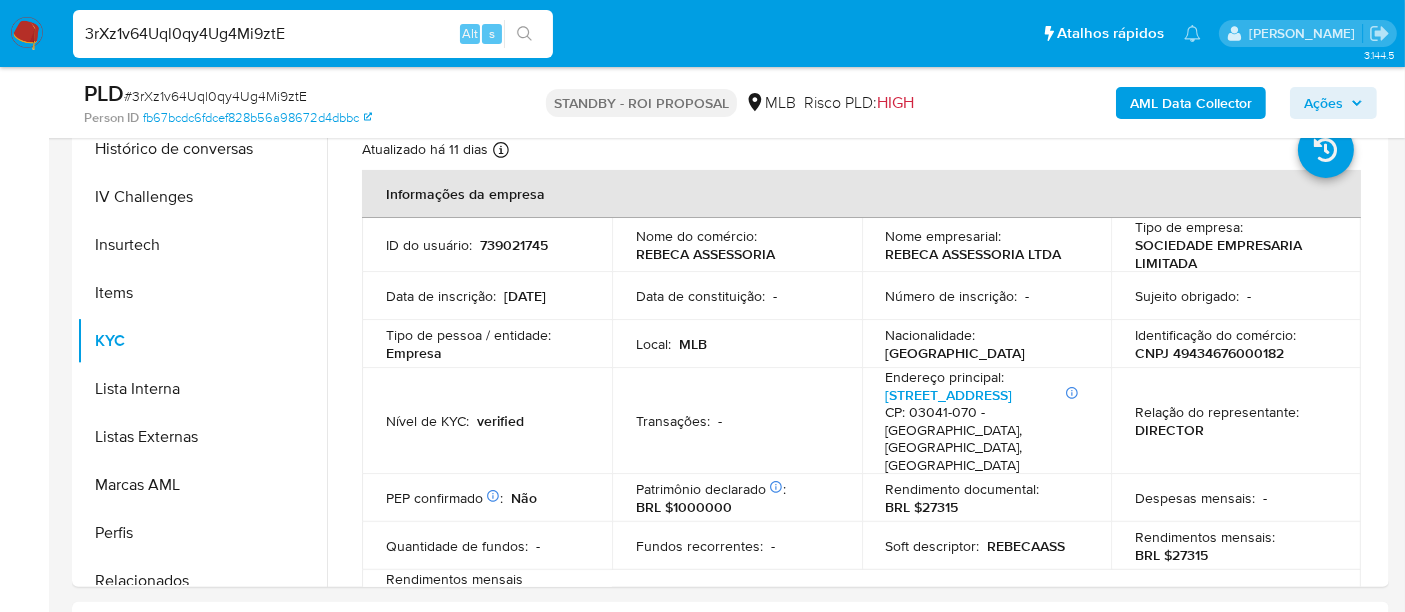click on "3rXz1v64Uql0qy4Ug4Mi9ztE" at bounding box center [313, 34] 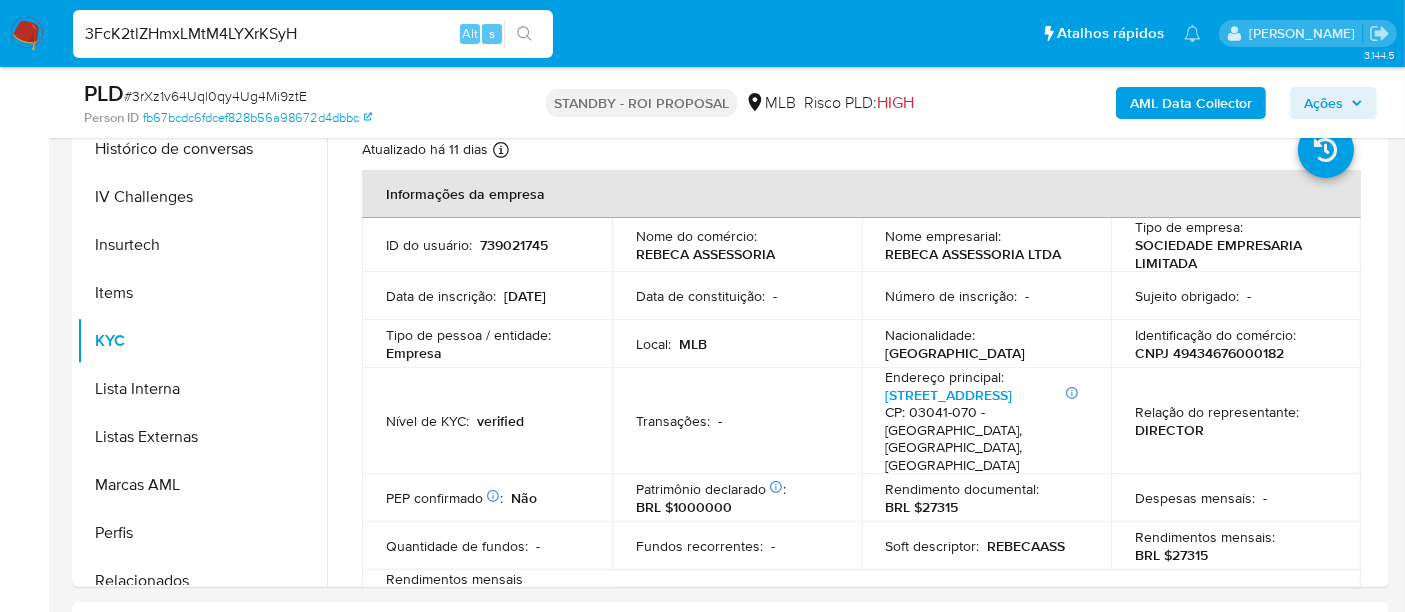 type on "3FcK2tlZHmxLMtM4LYXrKSyH" 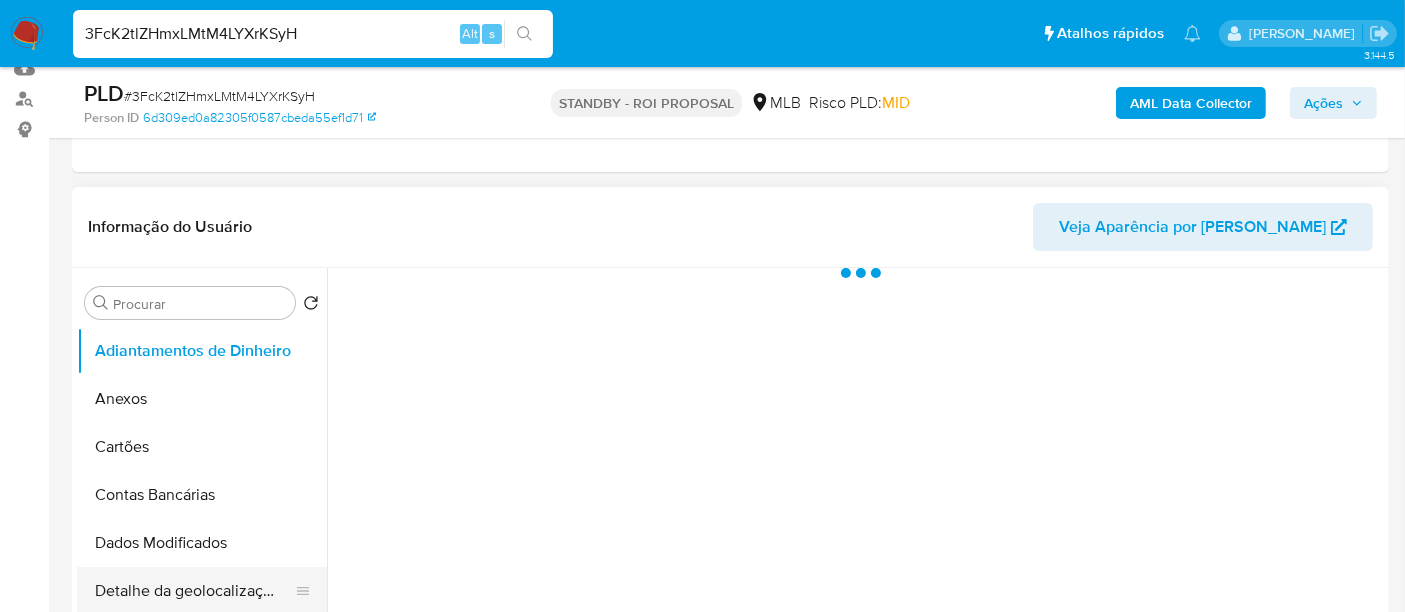 scroll, scrollTop: 444, scrollLeft: 0, axis: vertical 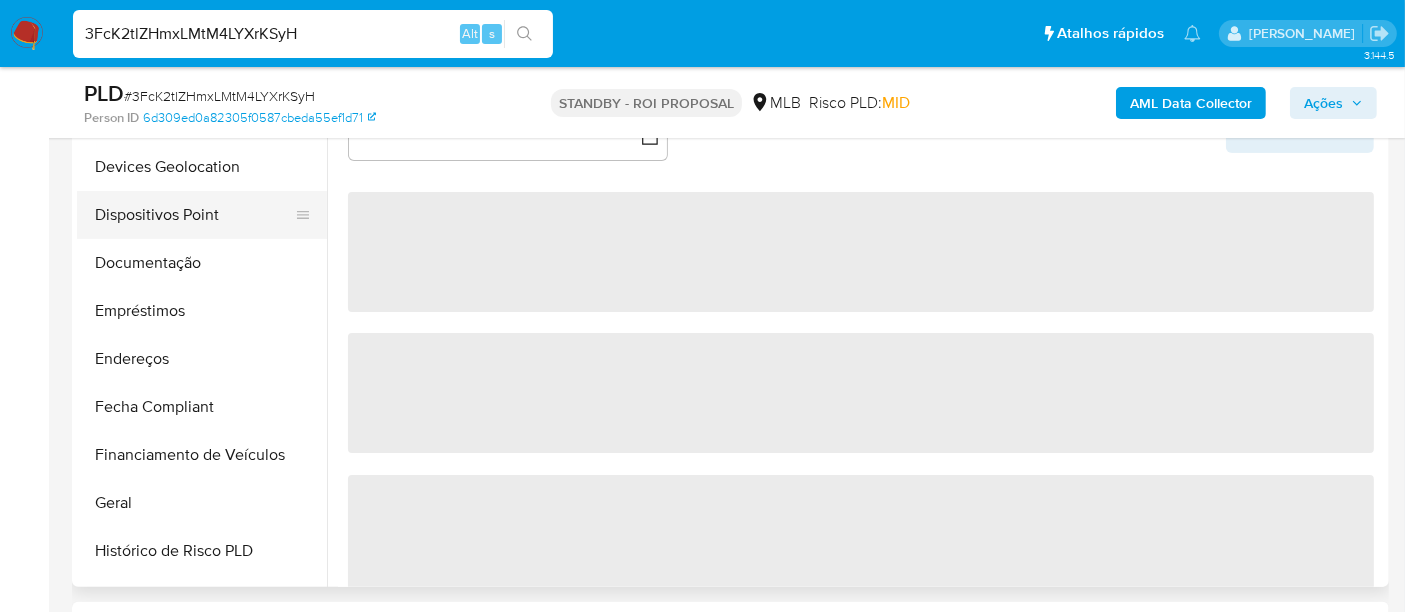select on "10" 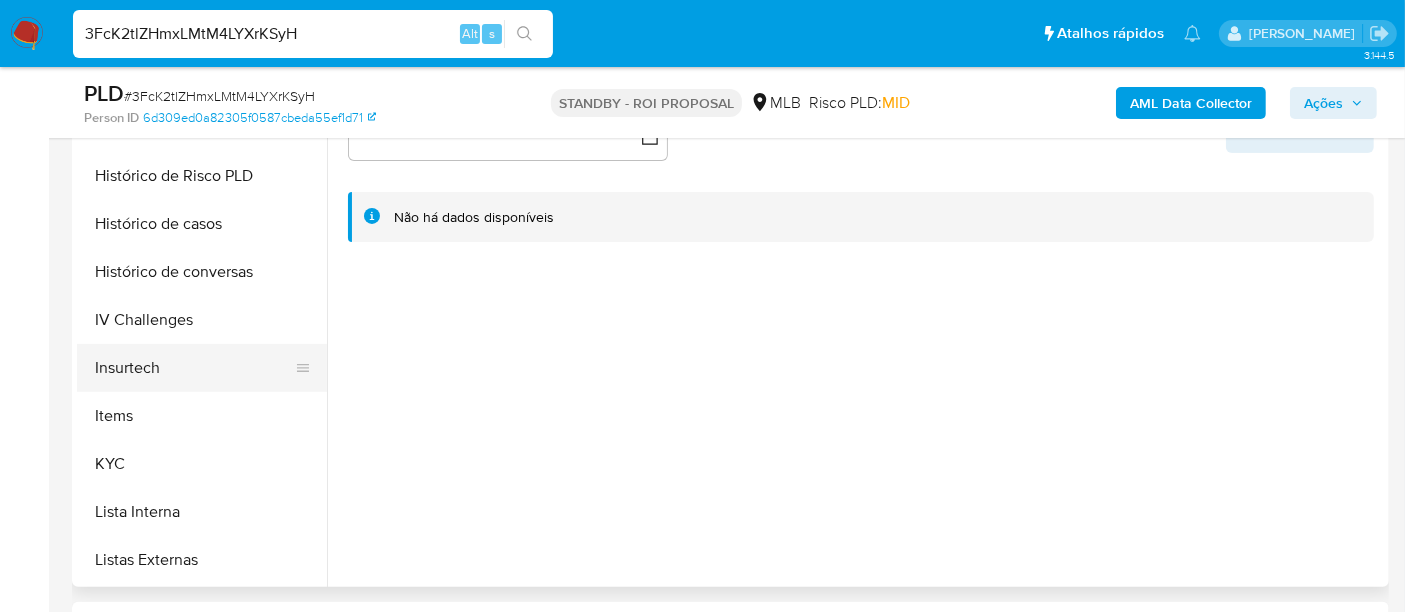 scroll, scrollTop: 666, scrollLeft: 0, axis: vertical 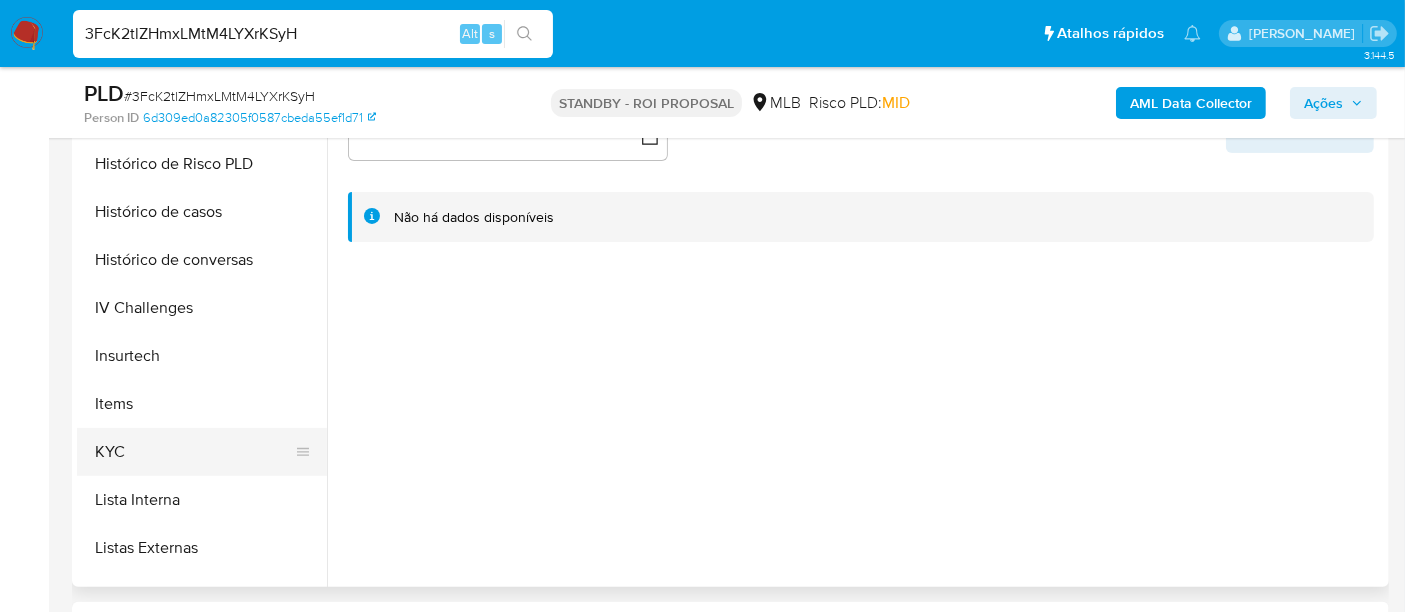 click on "KYC" at bounding box center [194, 452] 